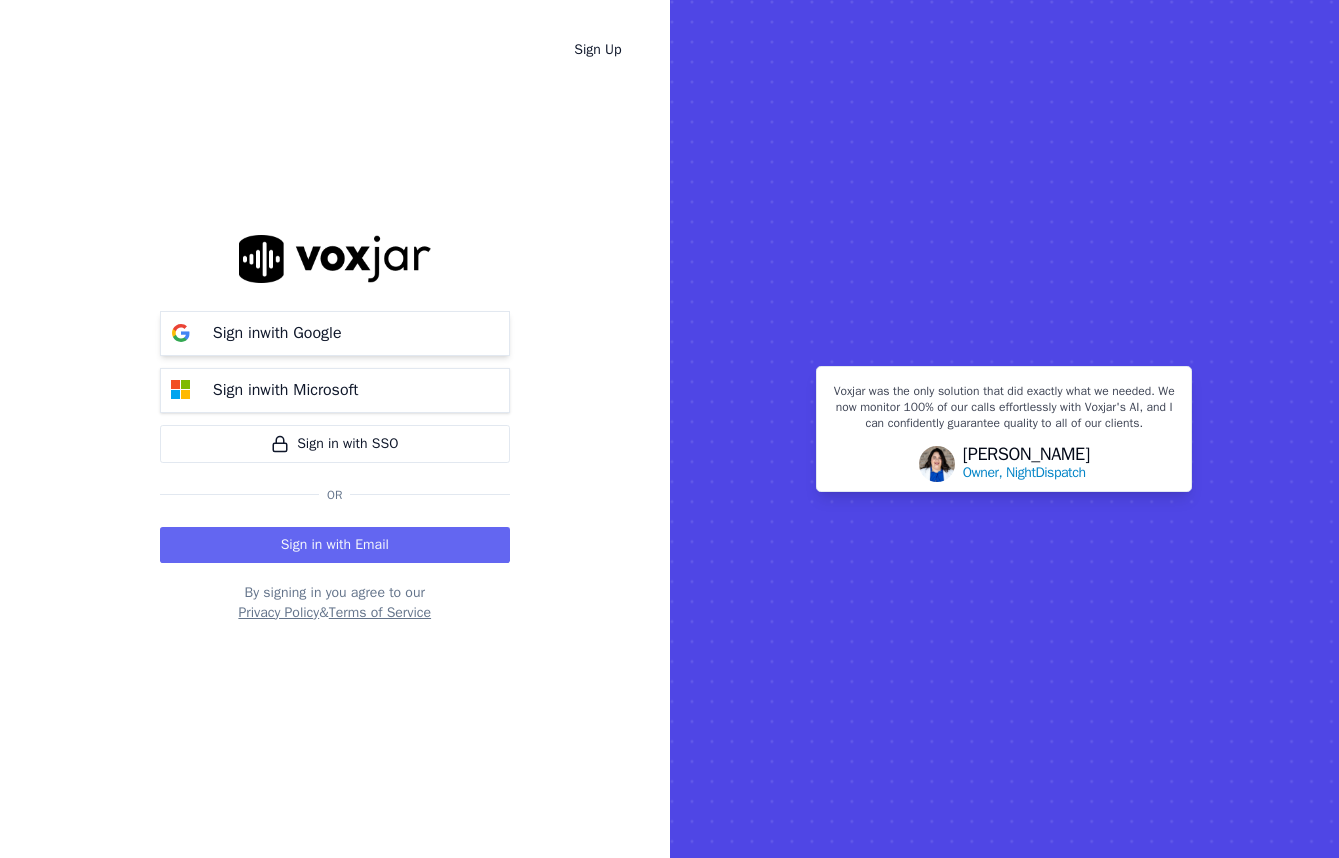 scroll, scrollTop: 0, scrollLeft: 0, axis: both 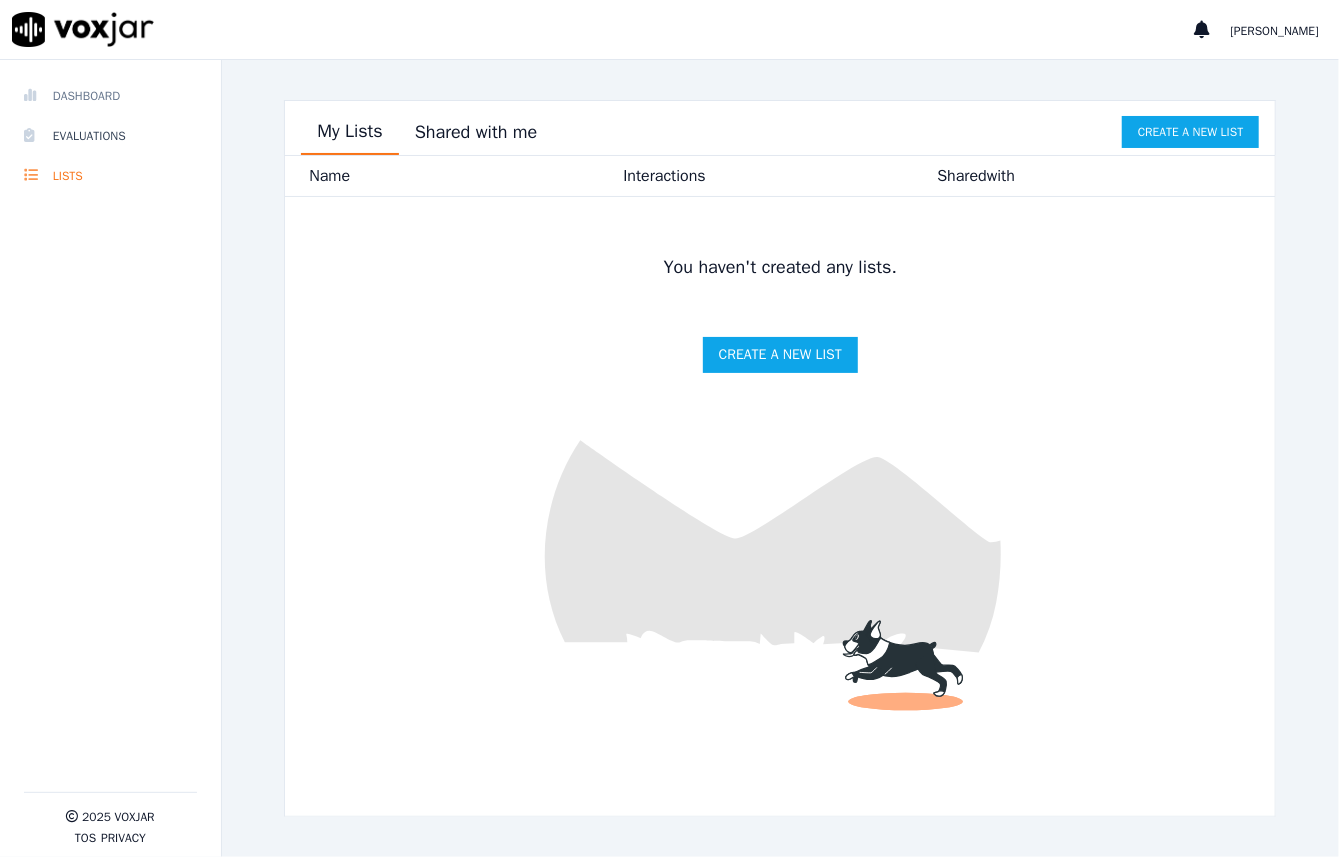 click on "Dashboard" at bounding box center [110, 96] 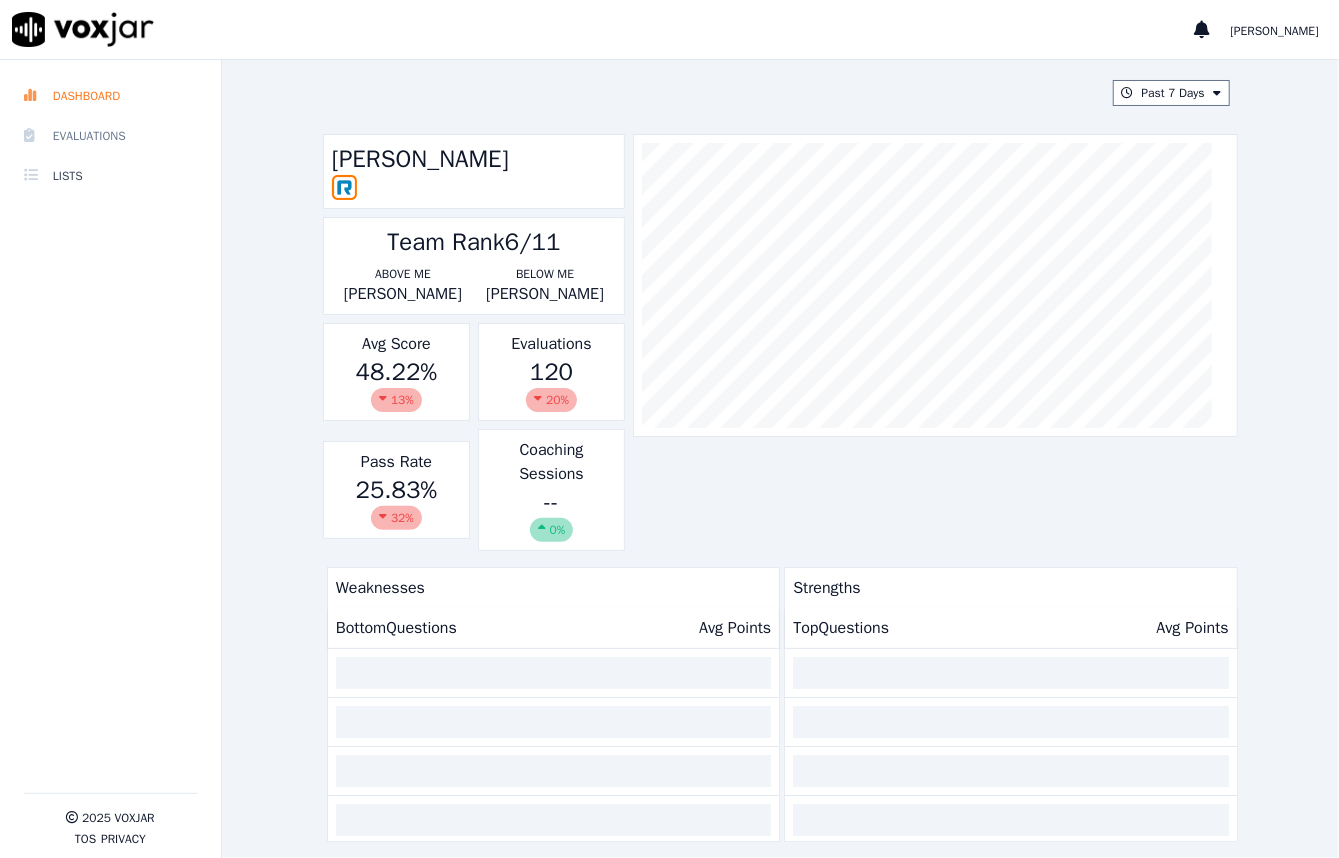 click on "Evaluations" at bounding box center [110, 136] 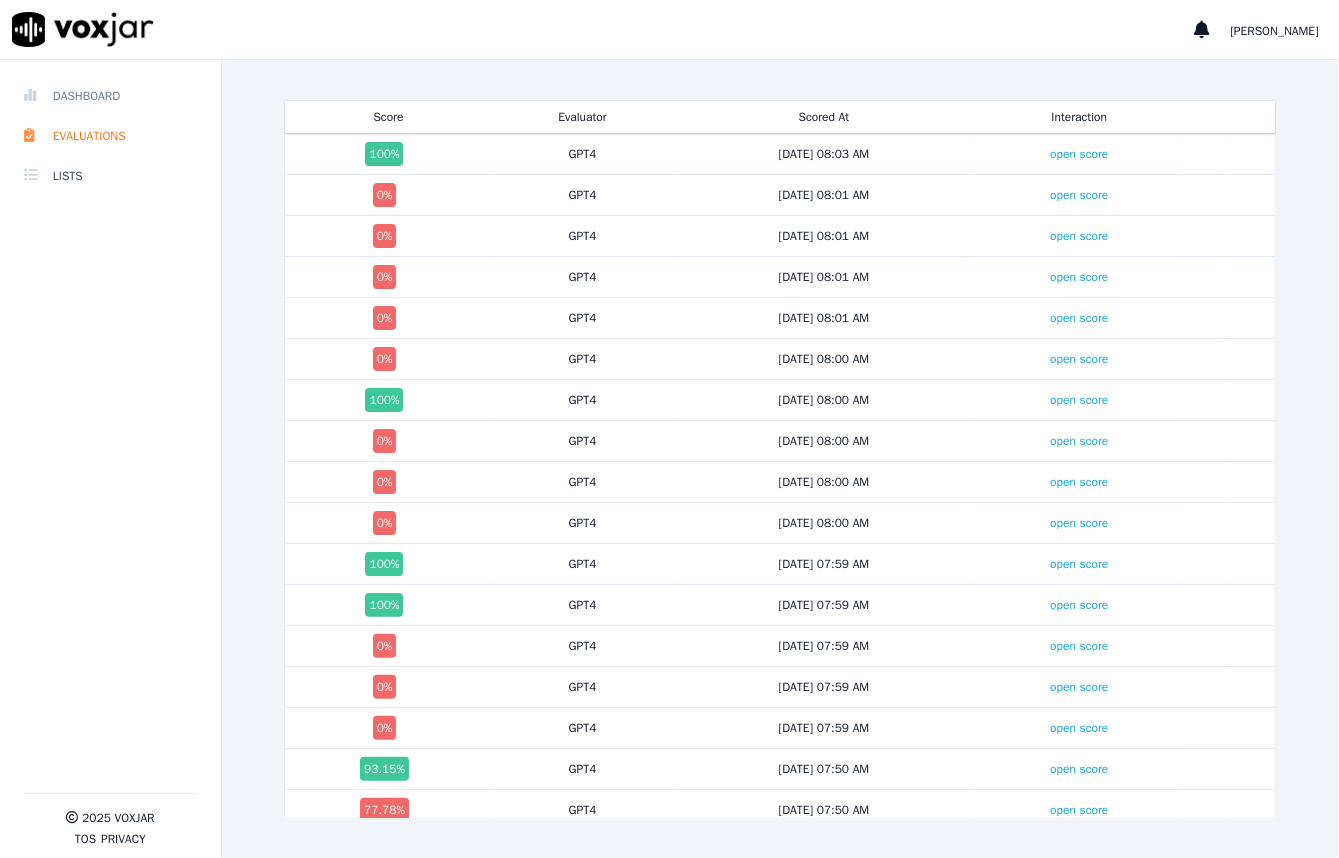 click on "Dashboard" at bounding box center (110, 96) 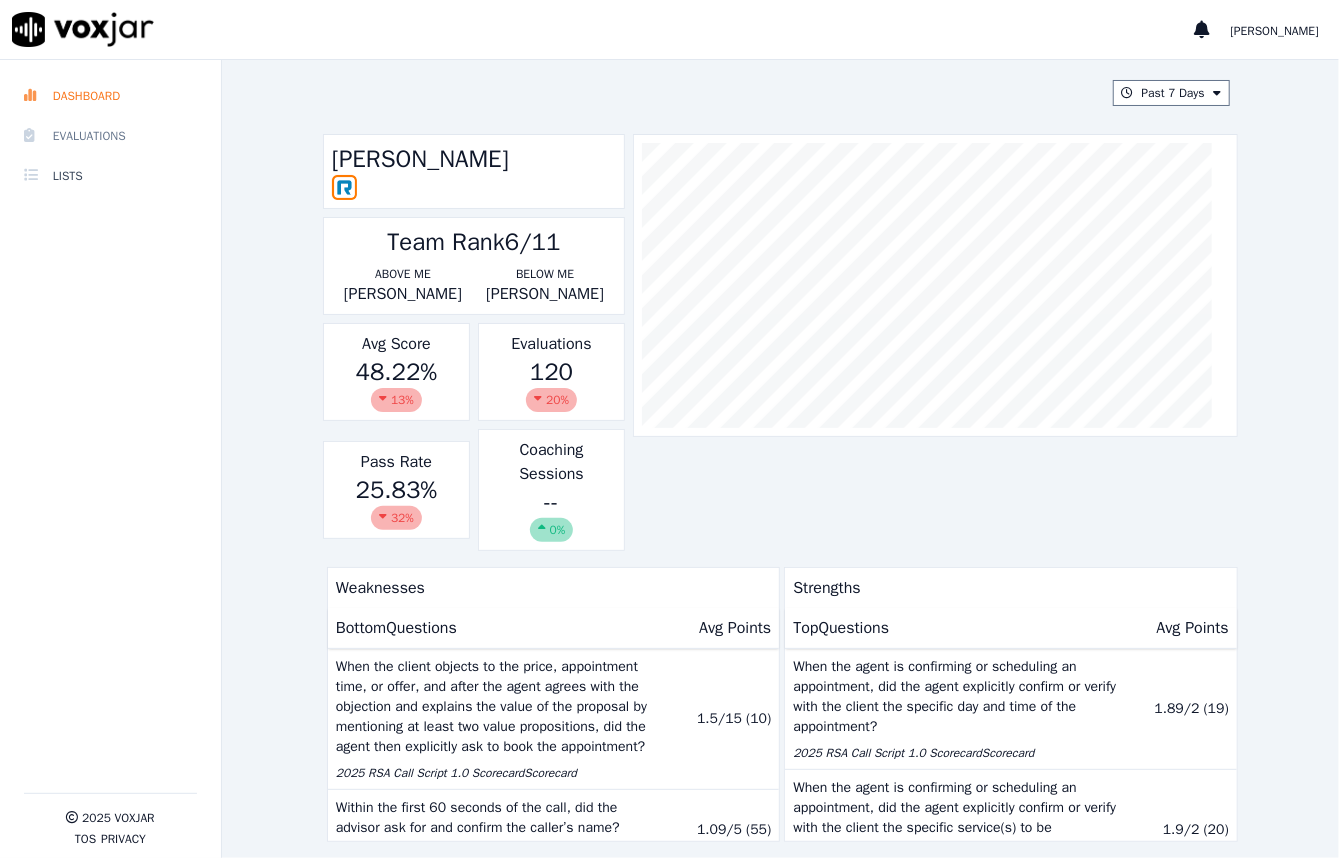 click on "Evaluations" at bounding box center [110, 136] 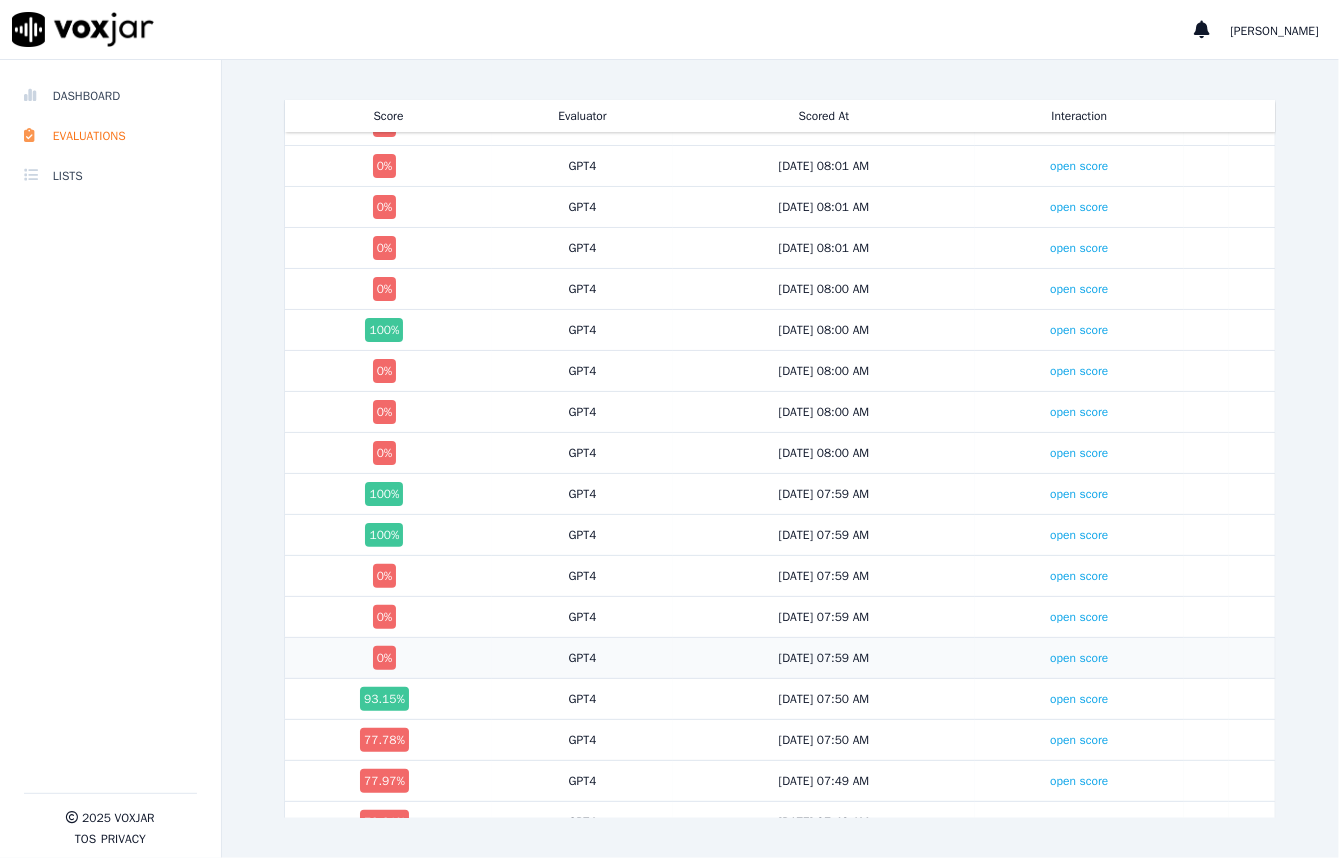 scroll, scrollTop: 0, scrollLeft: 0, axis: both 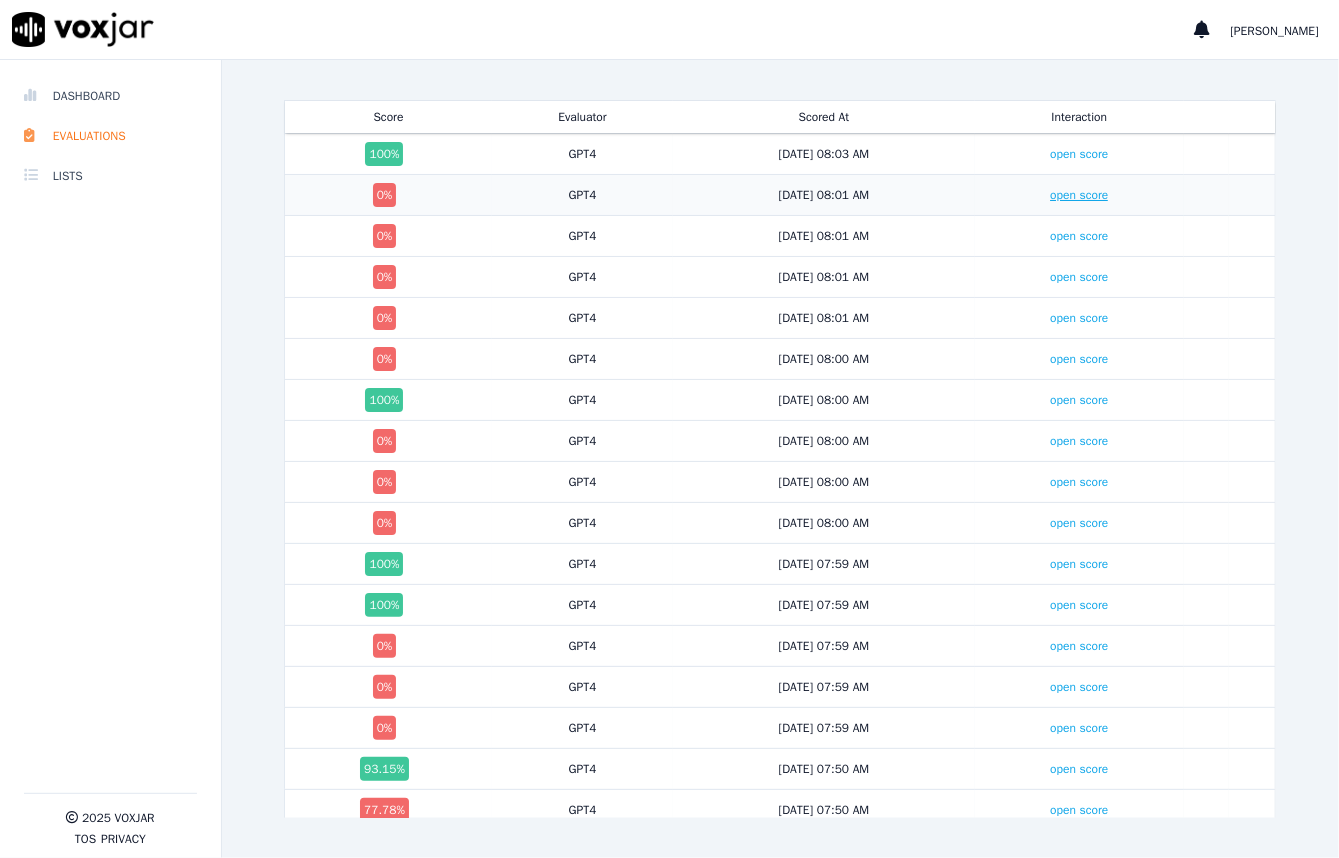 click on "open score" at bounding box center (1079, 195) 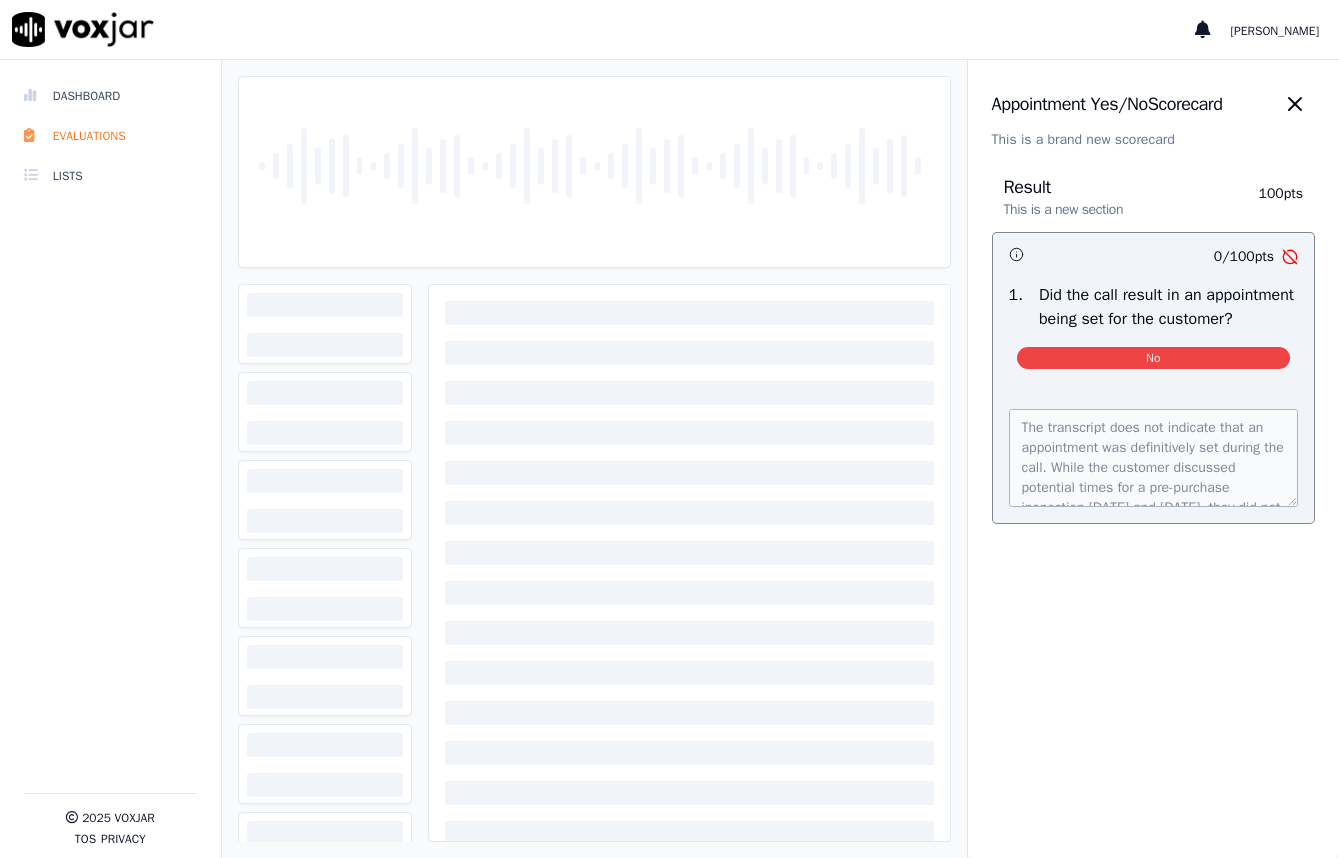 scroll, scrollTop: 0, scrollLeft: 0, axis: both 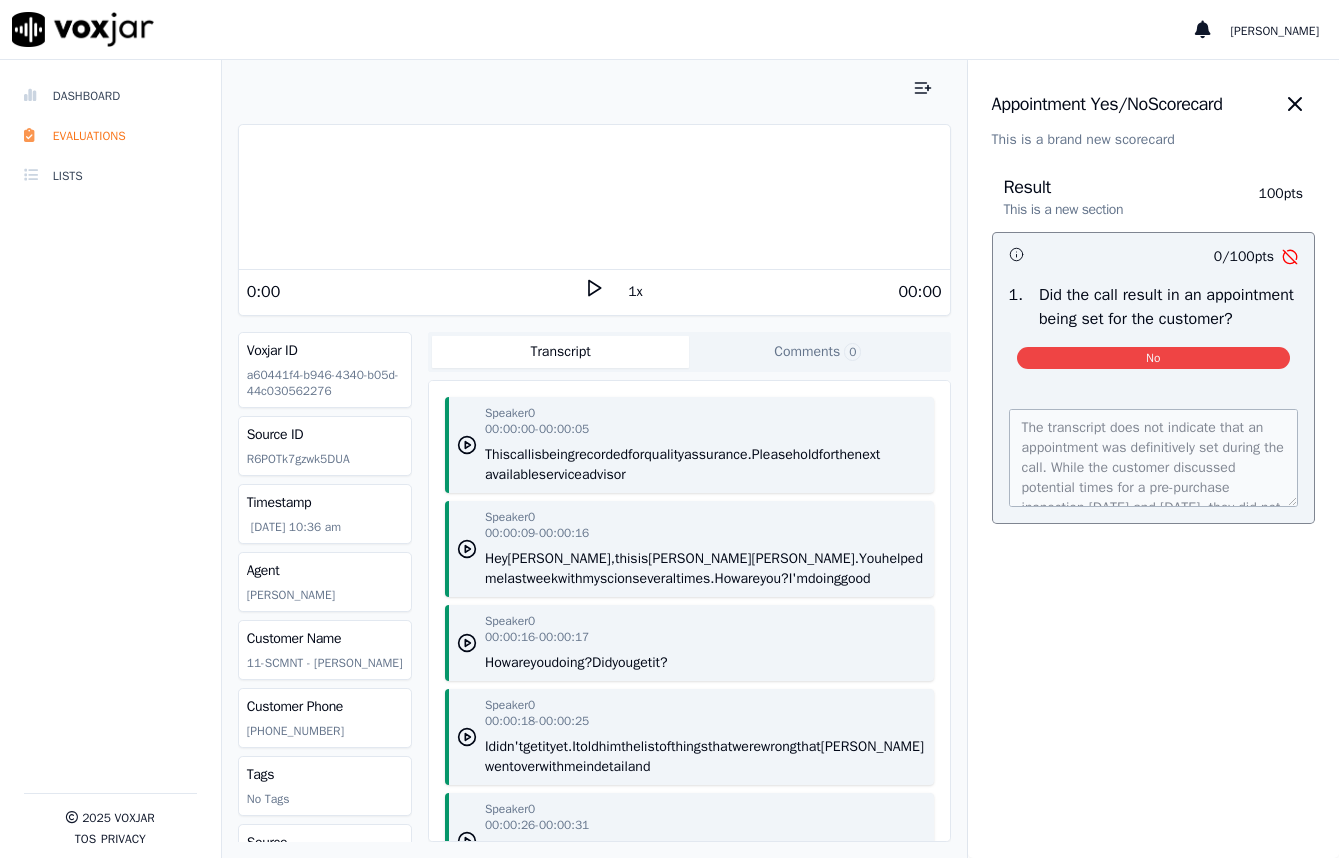 click 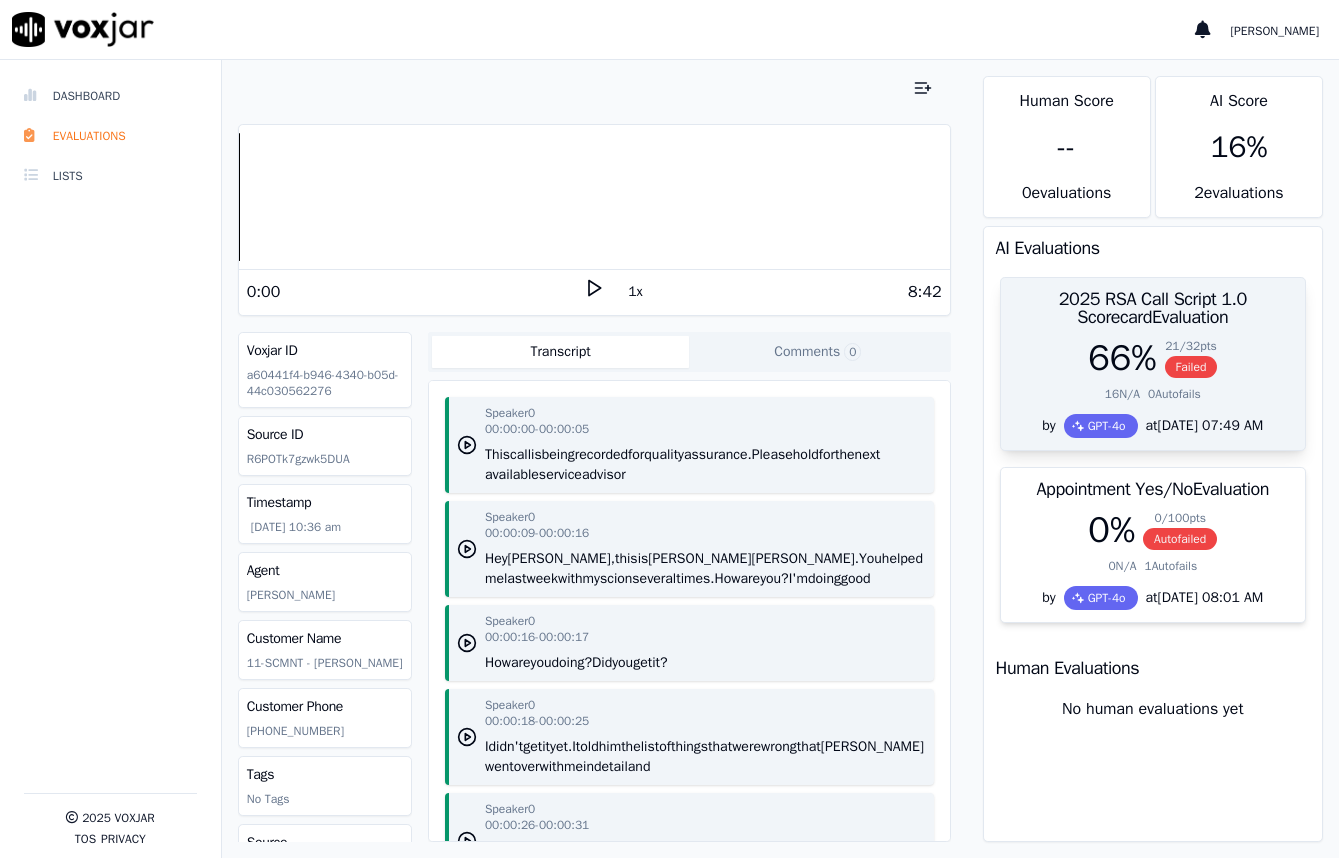 scroll, scrollTop: 13, scrollLeft: 0, axis: vertical 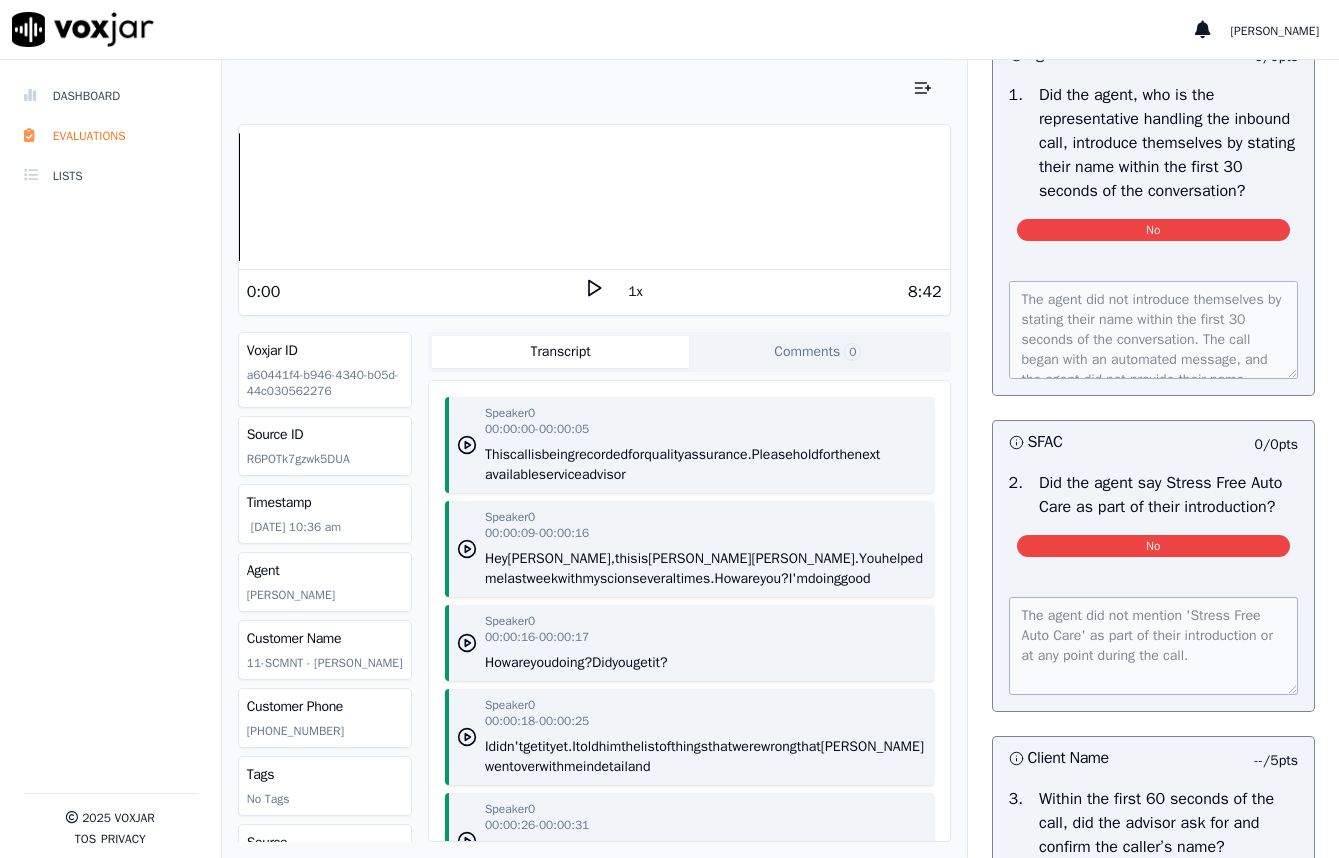 drag, startPoint x: 991, startPoint y: 86, endPoint x: 1219, endPoint y: 240, distance: 275.13632 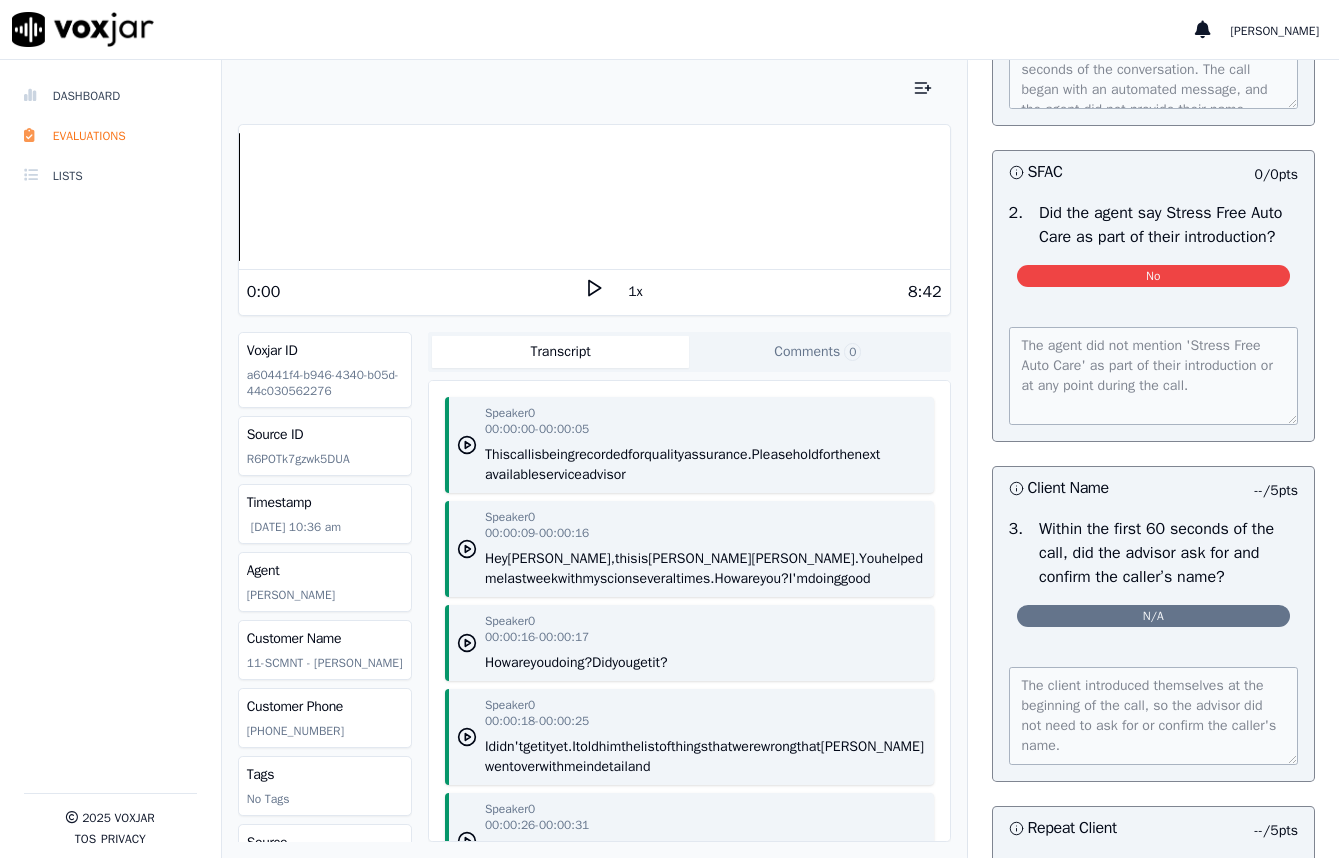 scroll, scrollTop: 500, scrollLeft: 0, axis: vertical 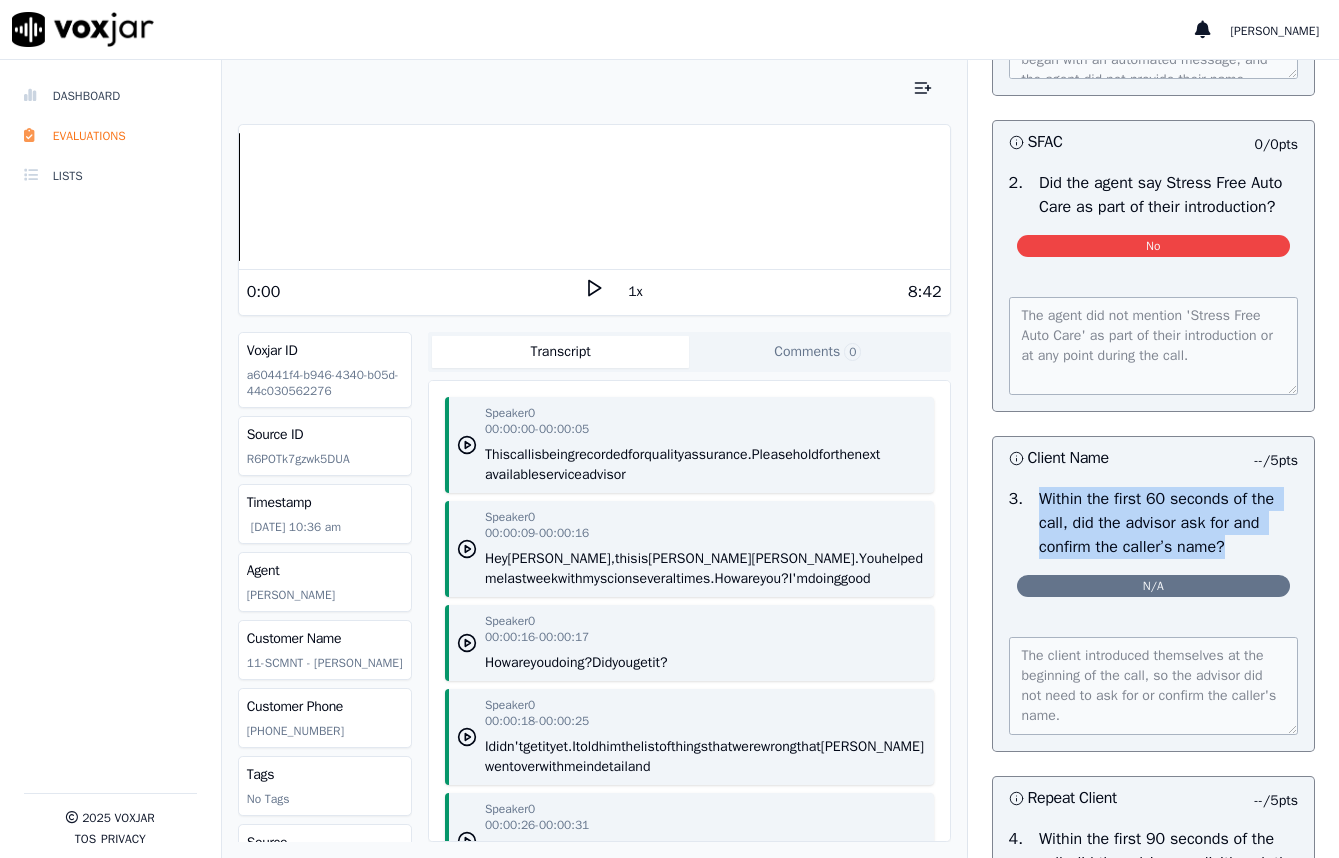 drag, startPoint x: 1233, startPoint y: 627, endPoint x: 1003, endPoint y: 564, distance: 238.47221 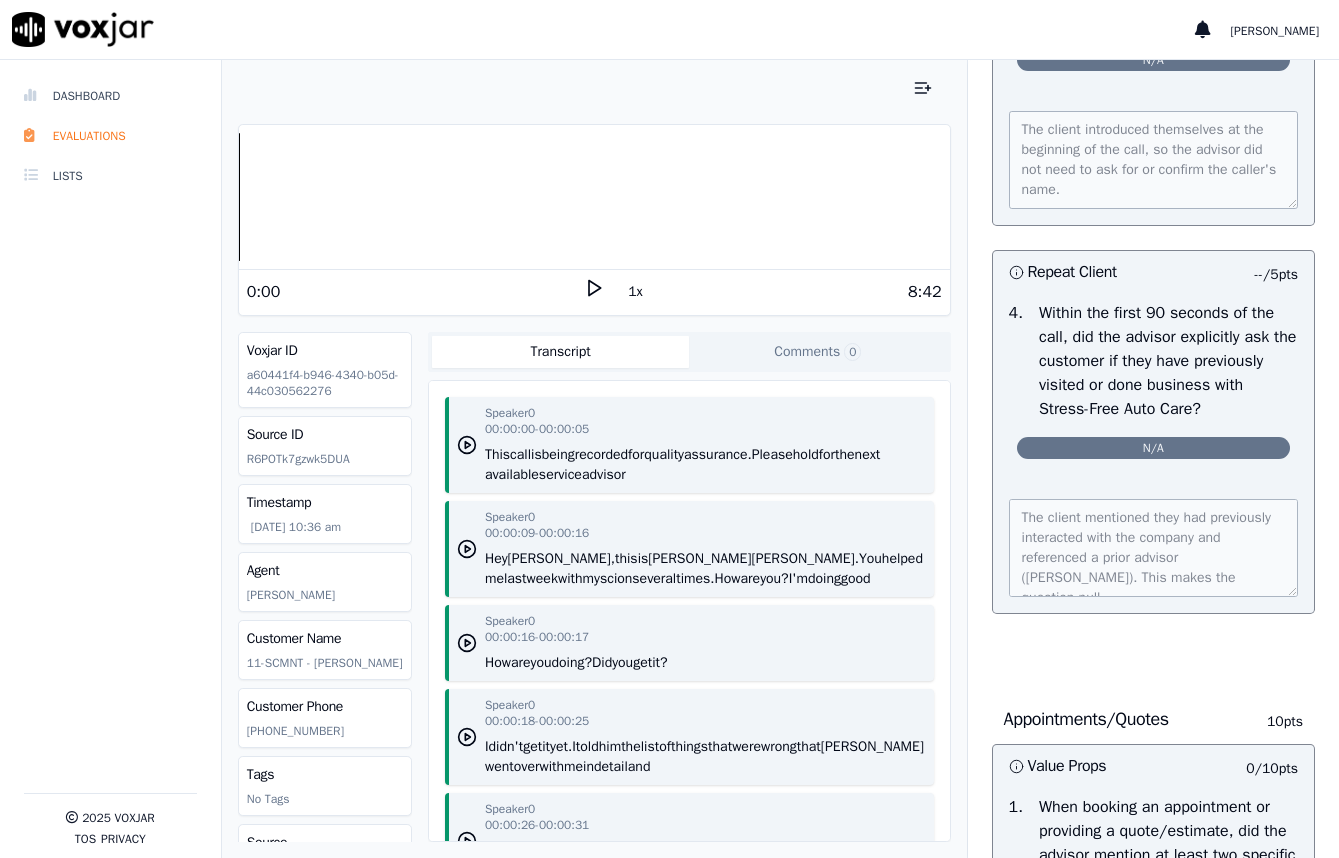 scroll, scrollTop: 1100, scrollLeft: 0, axis: vertical 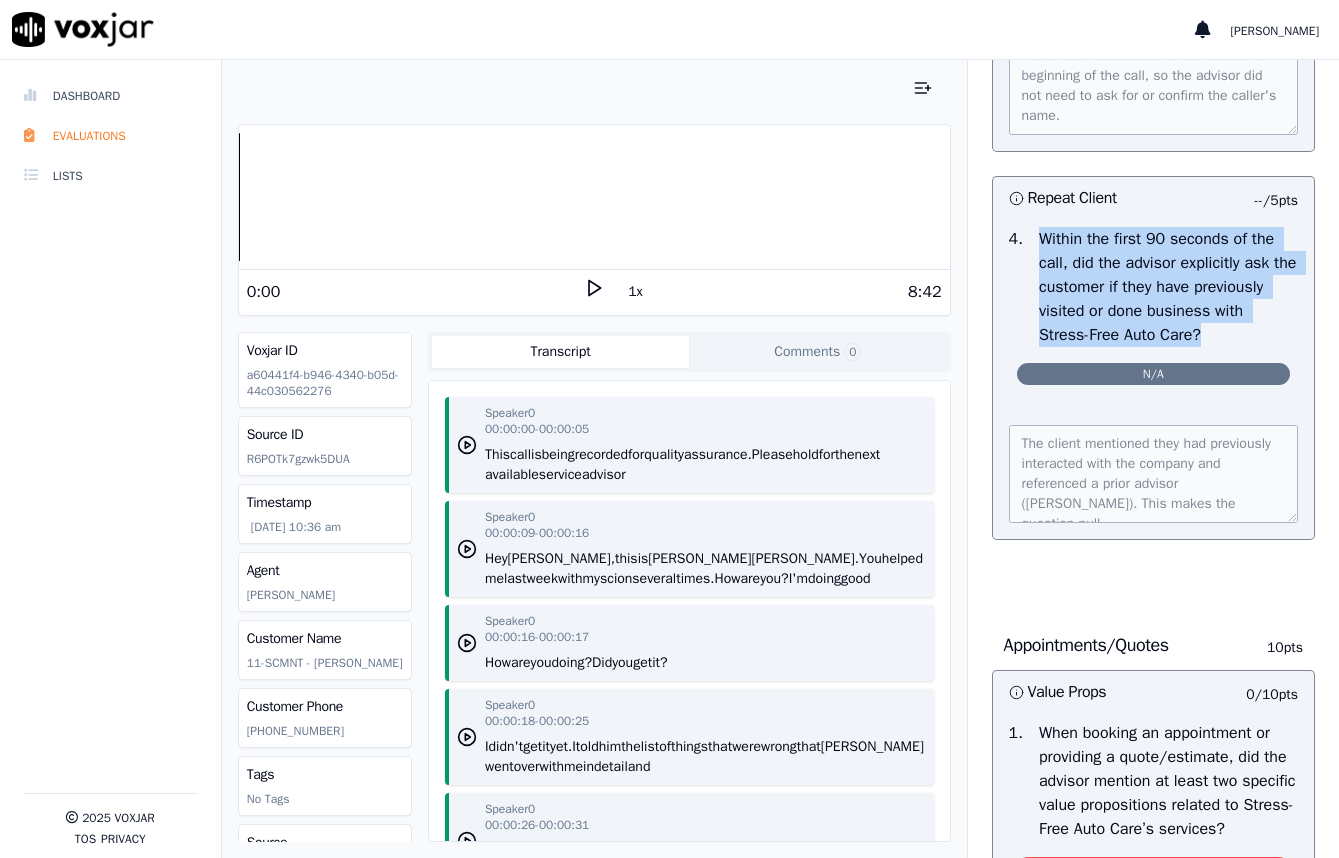 drag, startPoint x: 1022, startPoint y: 307, endPoint x: 1197, endPoint y: 432, distance: 215.05814 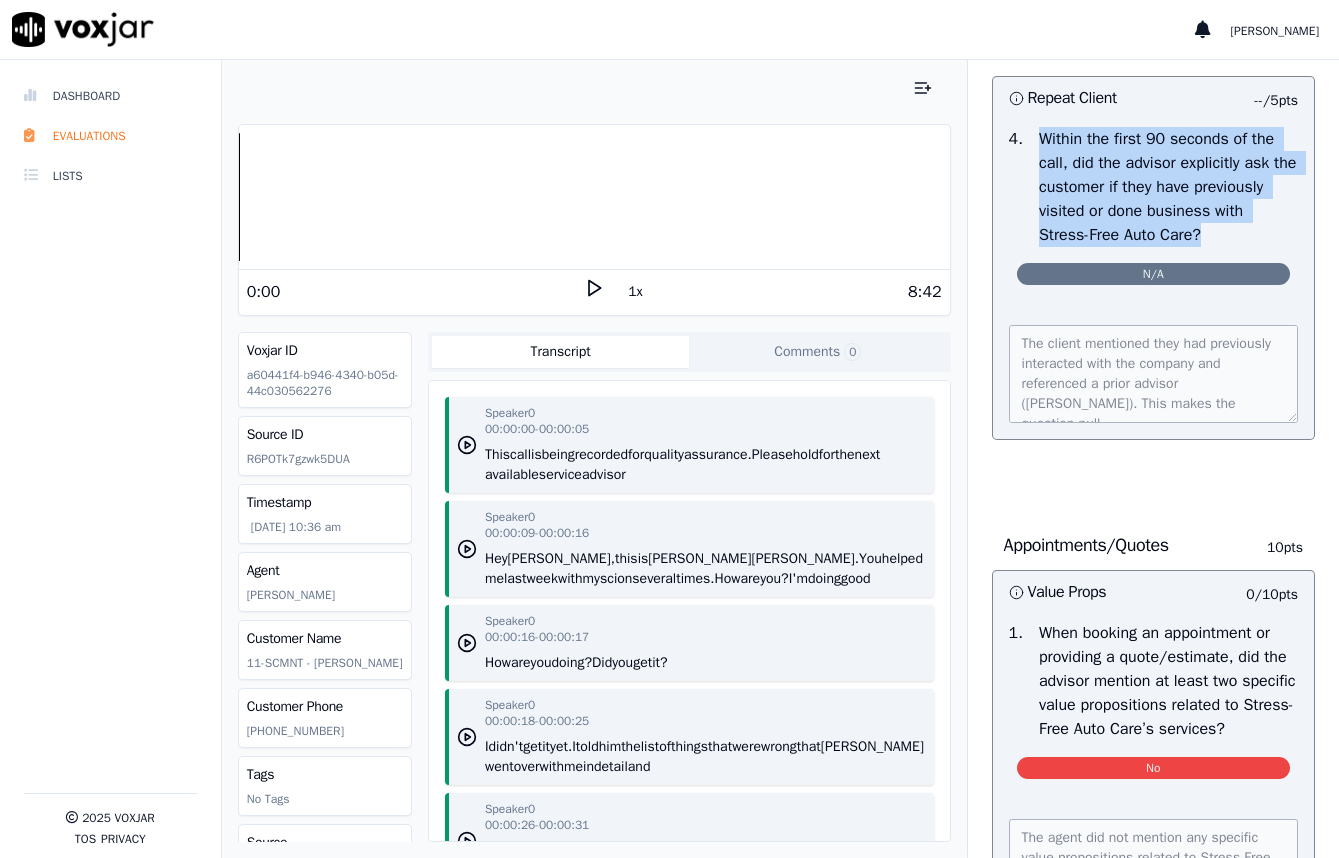 scroll, scrollTop: 1300, scrollLeft: 0, axis: vertical 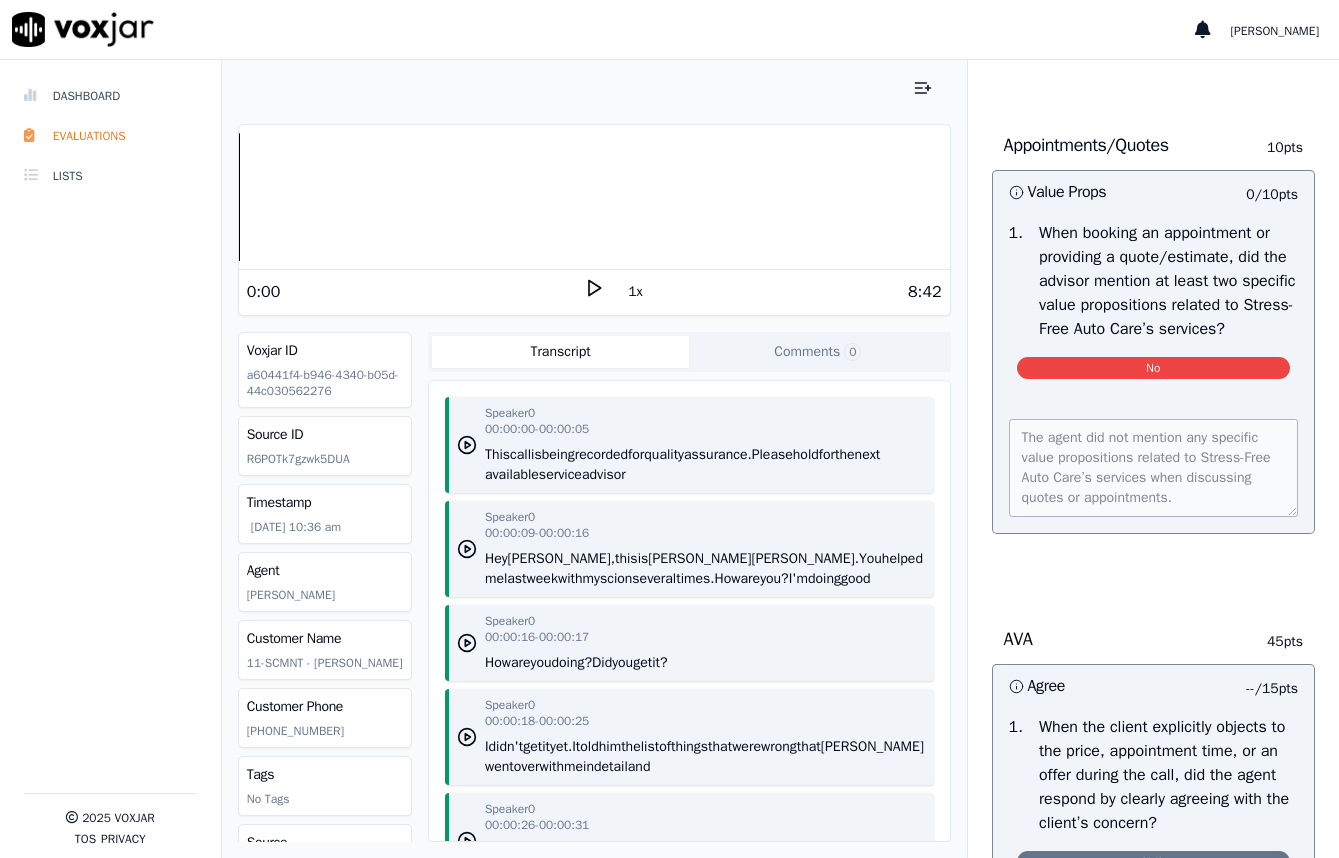 drag, startPoint x: 1015, startPoint y: 324, endPoint x: 1189, endPoint y: 464, distance: 223.32935 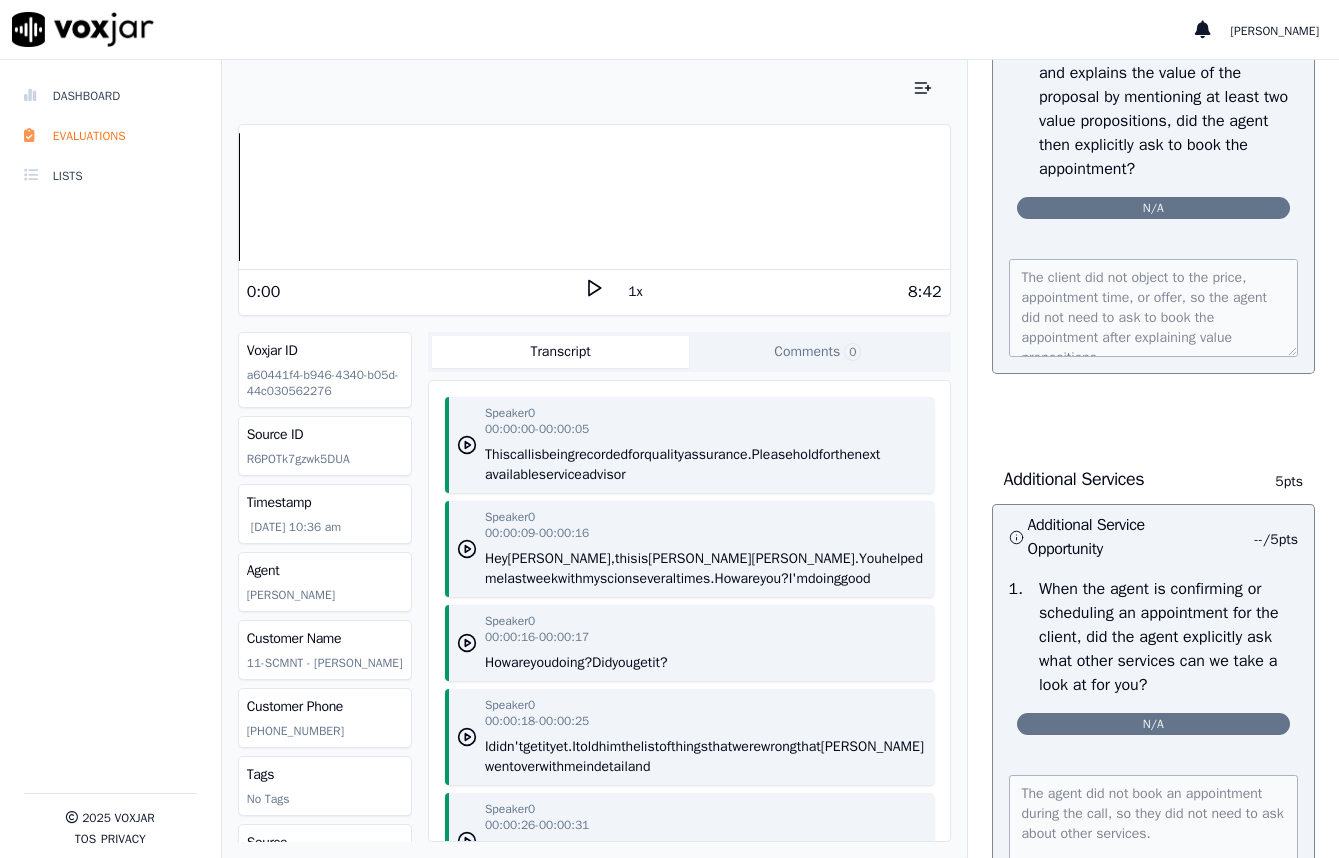 scroll, scrollTop: 3200, scrollLeft: 0, axis: vertical 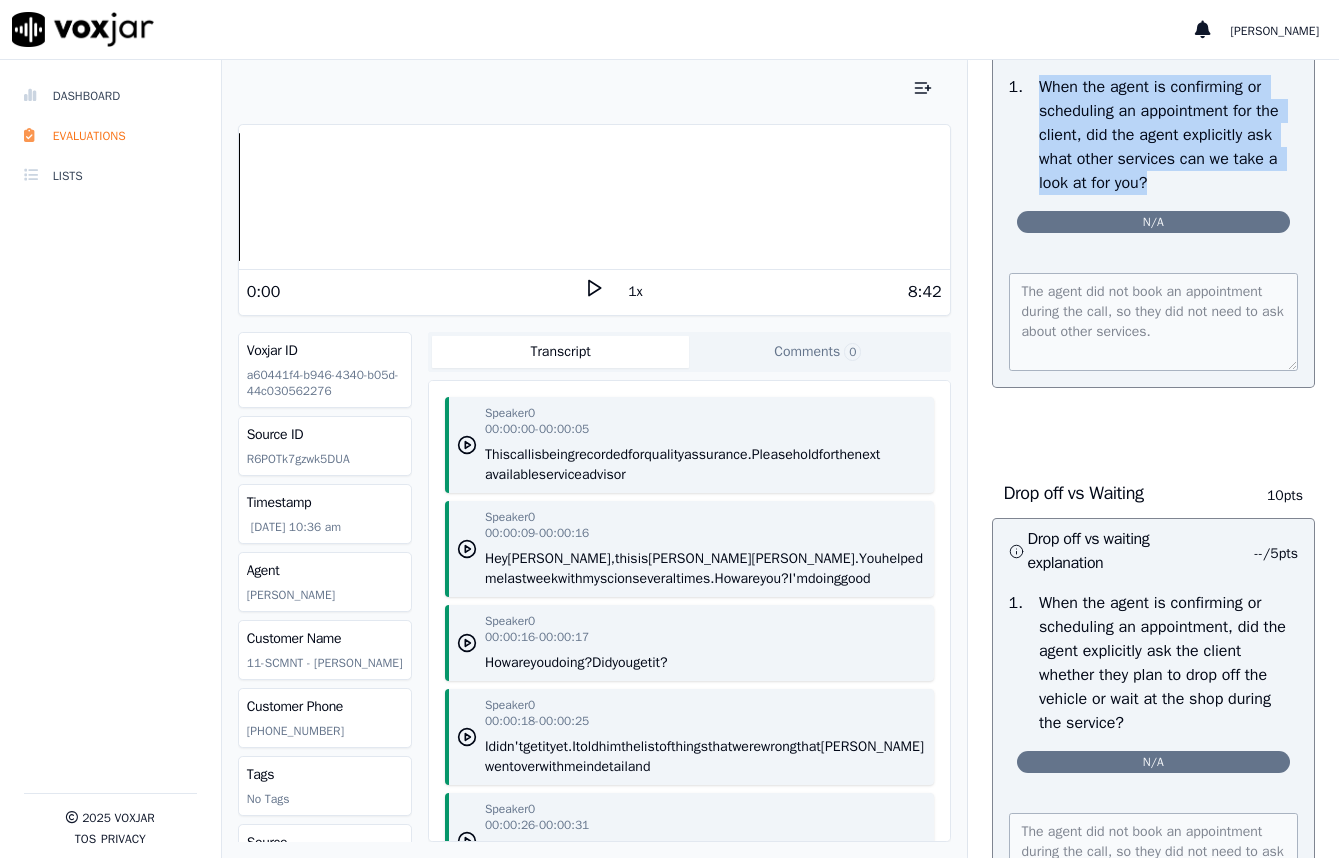 drag, startPoint x: 1211, startPoint y: 427, endPoint x: 1010, endPoint y: 328, distance: 224.05803 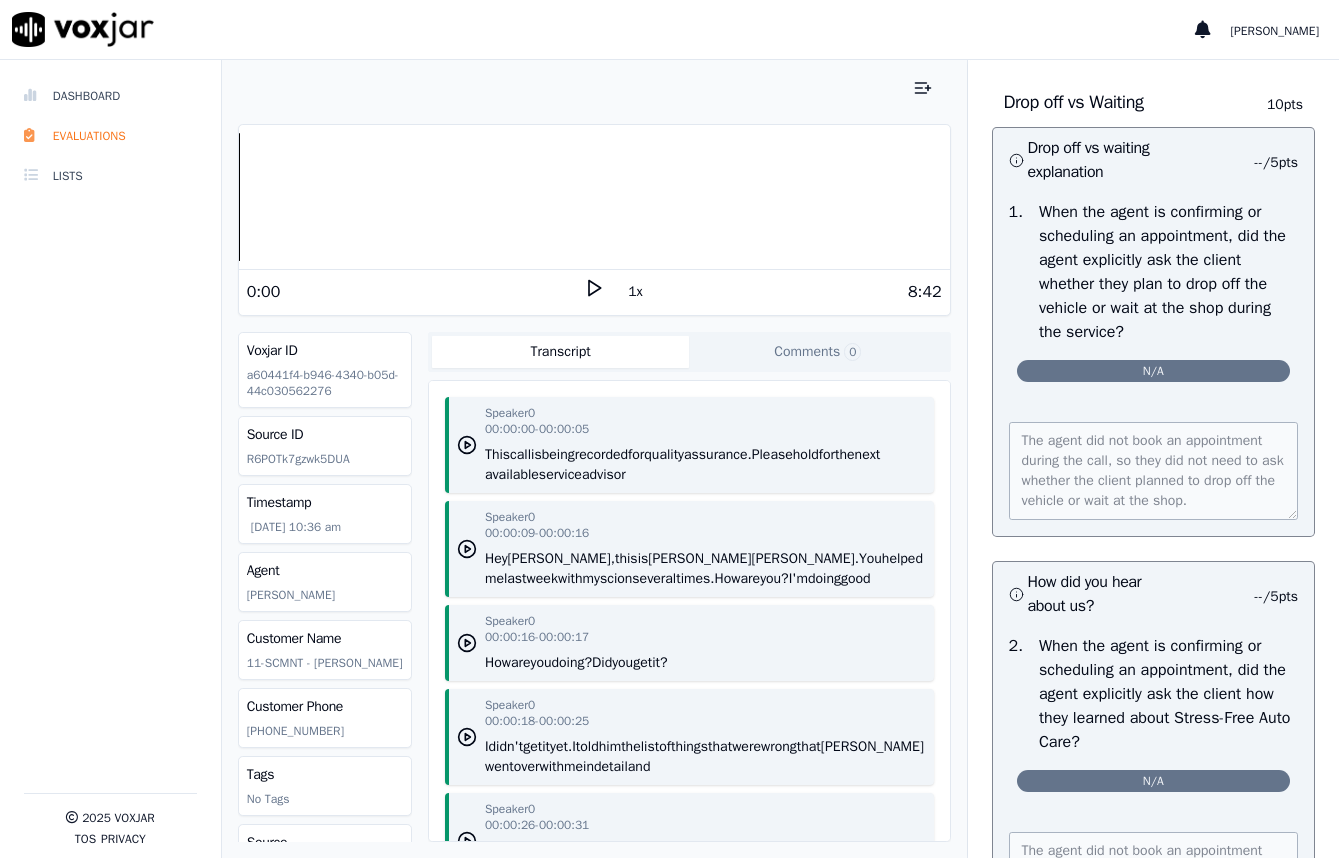 scroll, scrollTop: 4100, scrollLeft: 0, axis: vertical 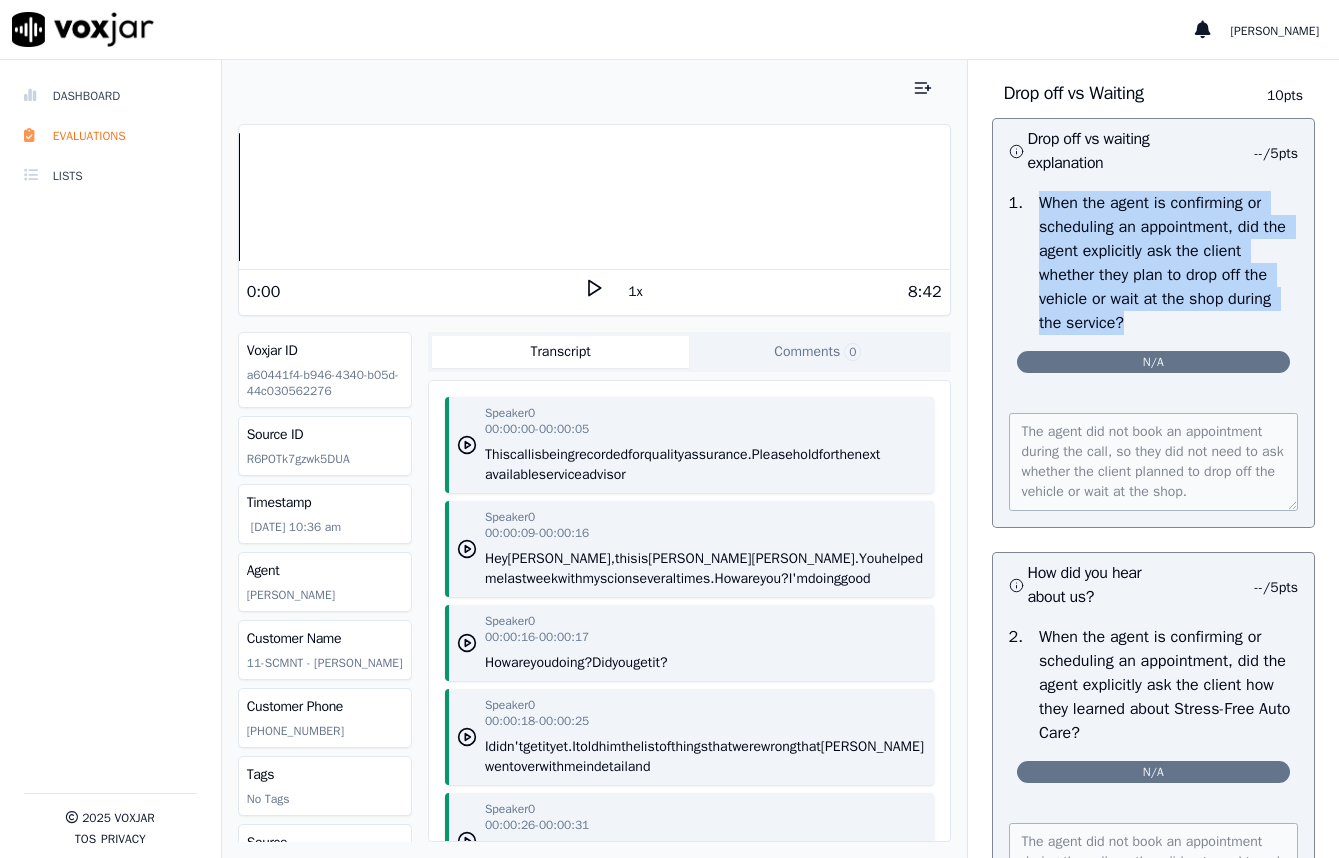 drag, startPoint x: 1017, startPoint y: 498, endPoint x: 1114, endPoint y: 610, distance: 148.16545 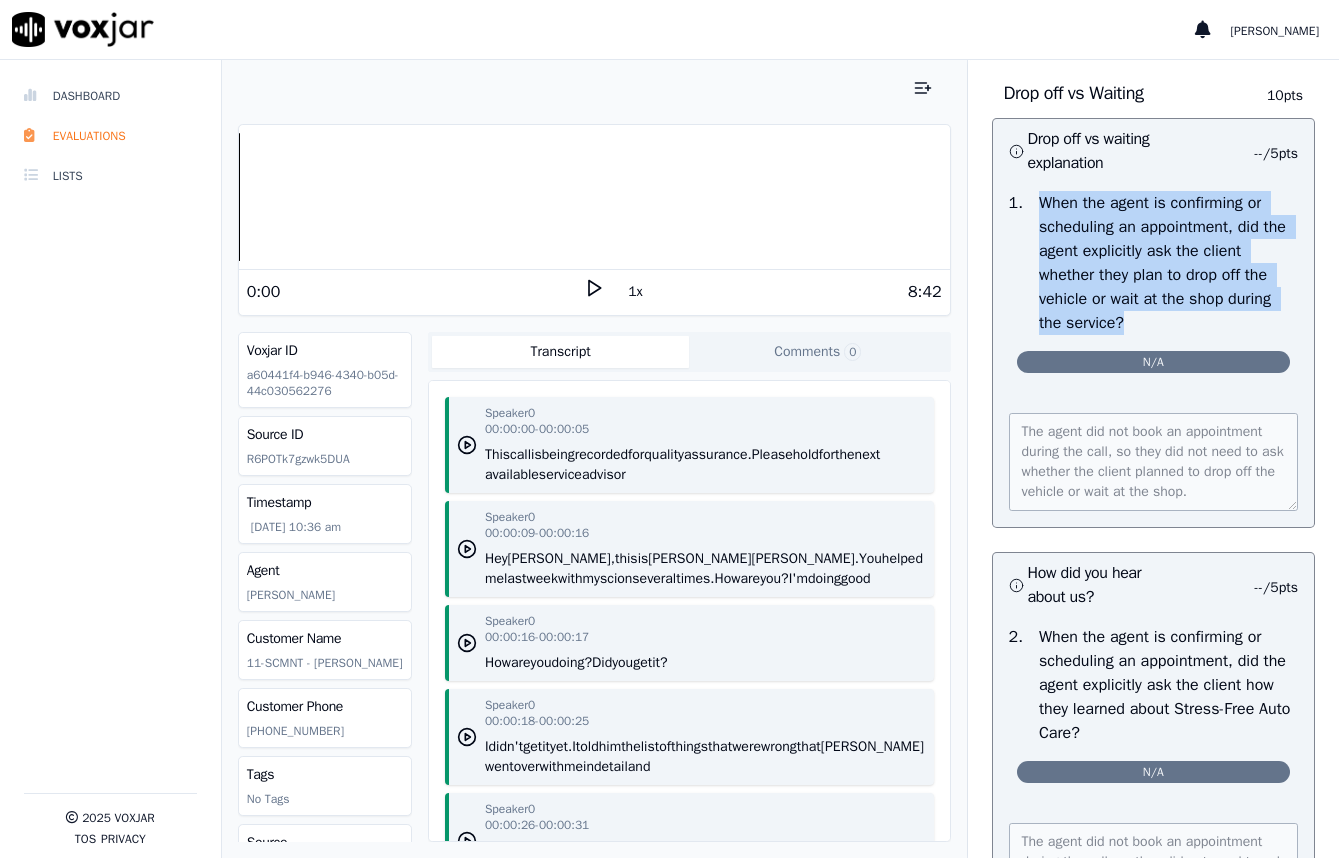 drag, startPoint x: 1114, startPoint y: 610, endPoint x: 1012, endPoint y: 500, distance: 150.01334 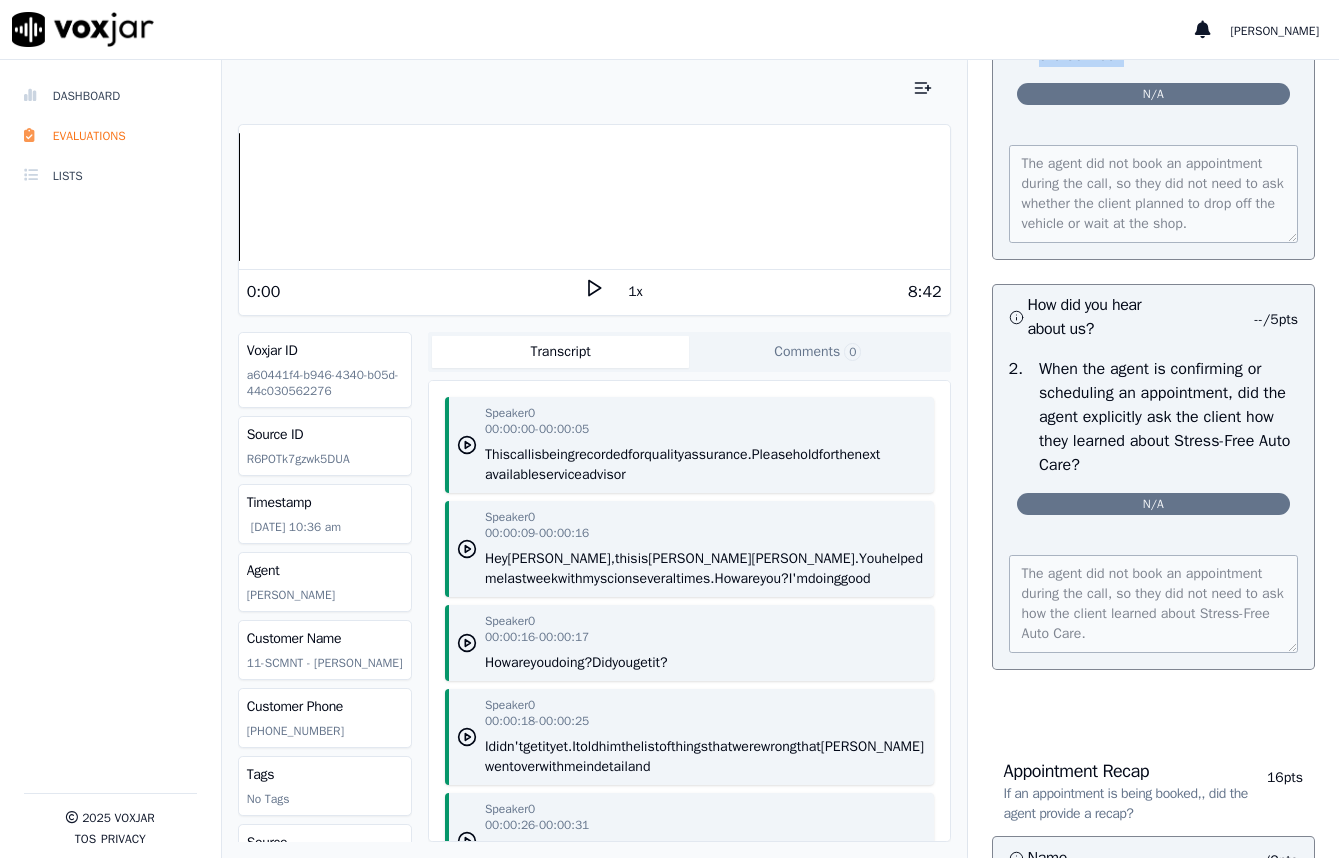 scroll, scrollTop: 4400, scrollLeft: 0, axis: vertical 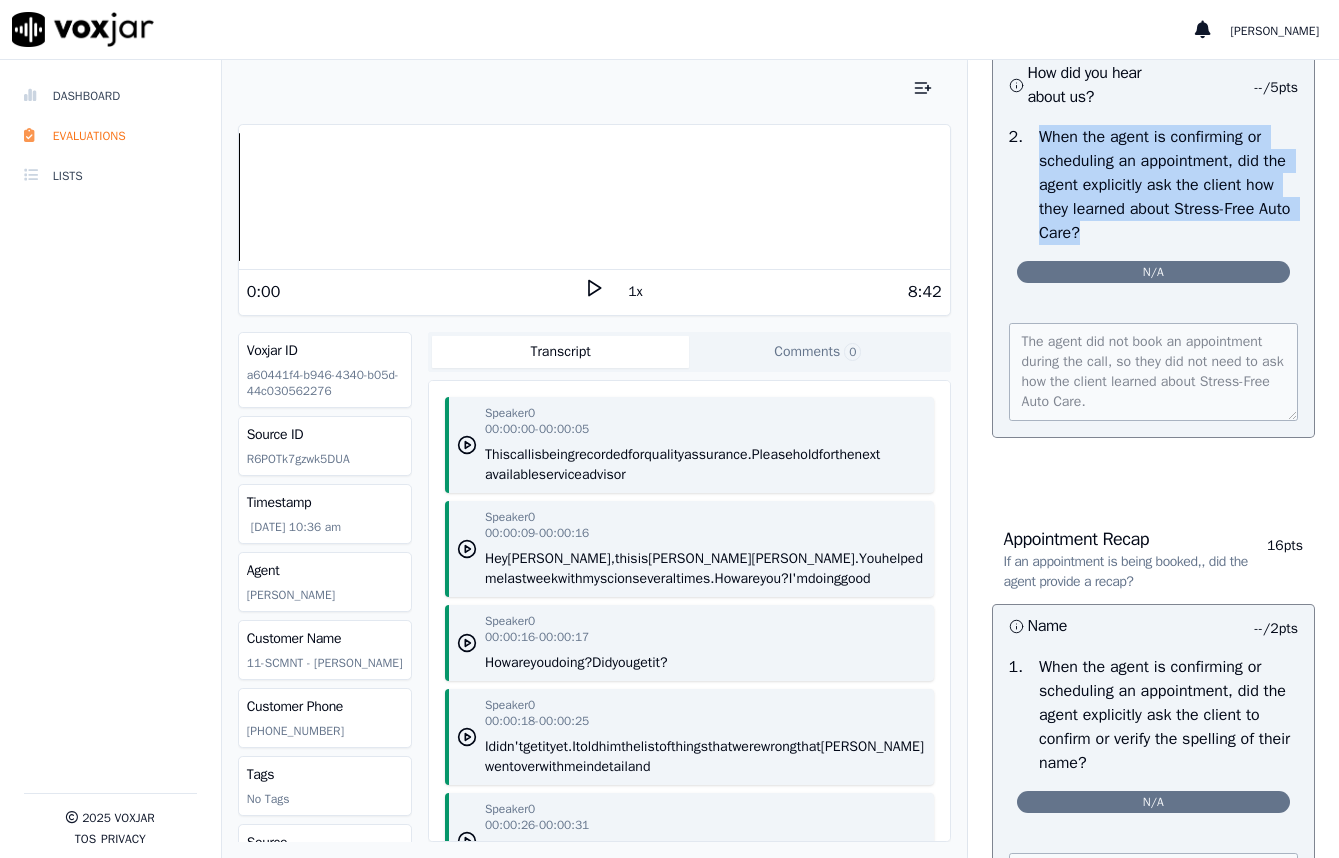 drag, startPoint x: 1006, startPoint y: 452, endPoint x: 1183, endPoint y: 548, distance: 201.3579 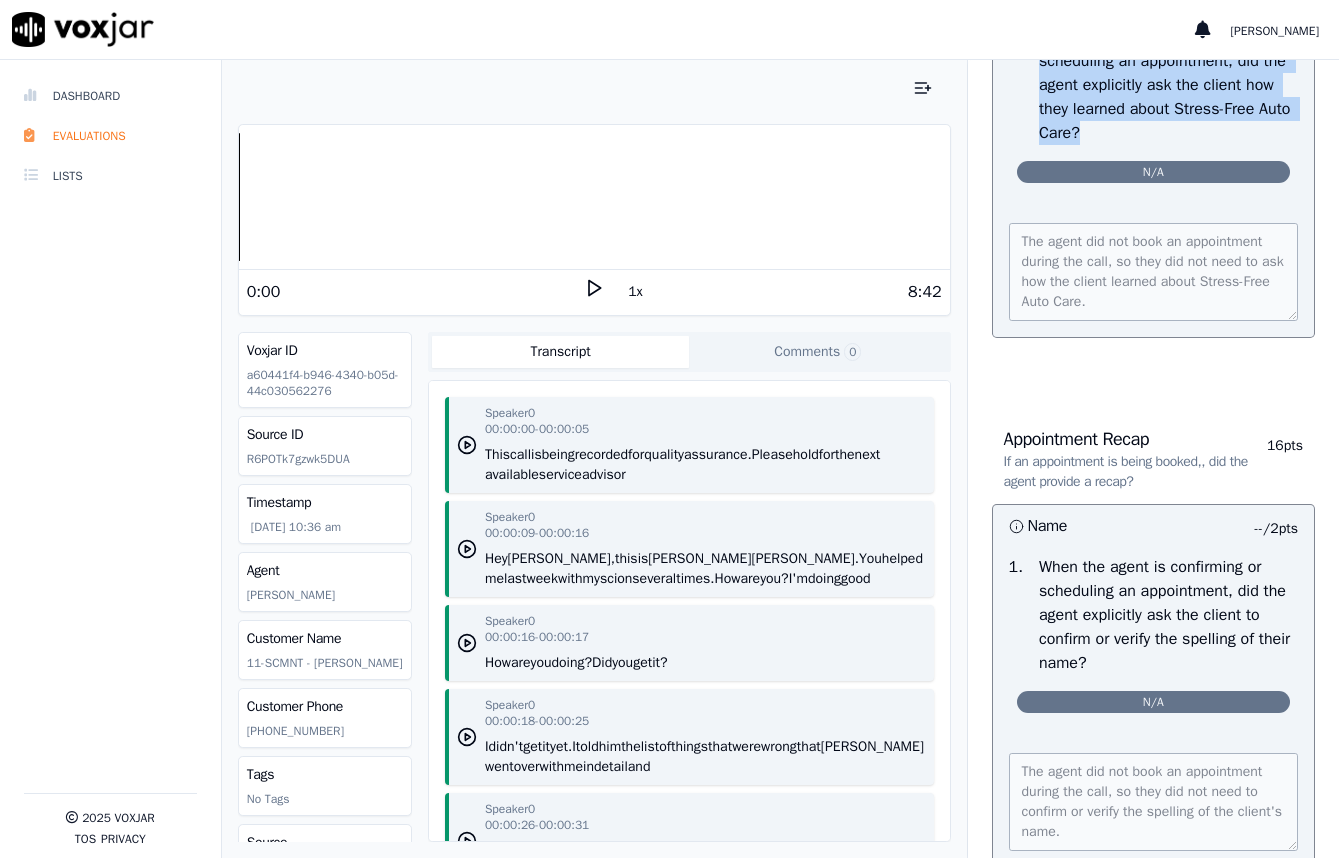 click on "When the agent is confirming or scheduling an appointment, did the agent explicitly ask the client how they learned about Stress-Free Auto Care?" at bounding box center (1168, 85) 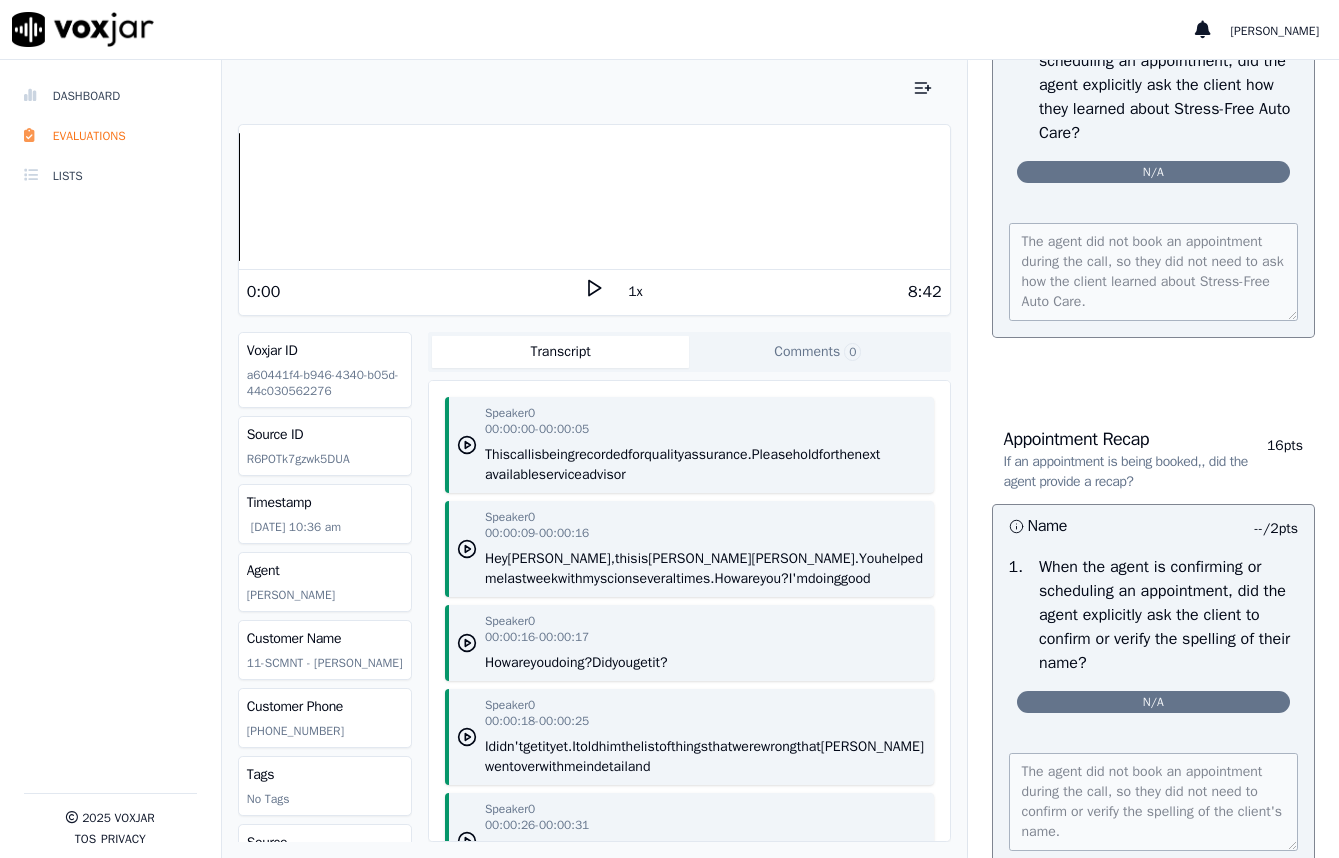drag, startPoint x: 1138, startPoint y: 459, endPoint x: 1047, endPoint y: 461, distance: 91.02197 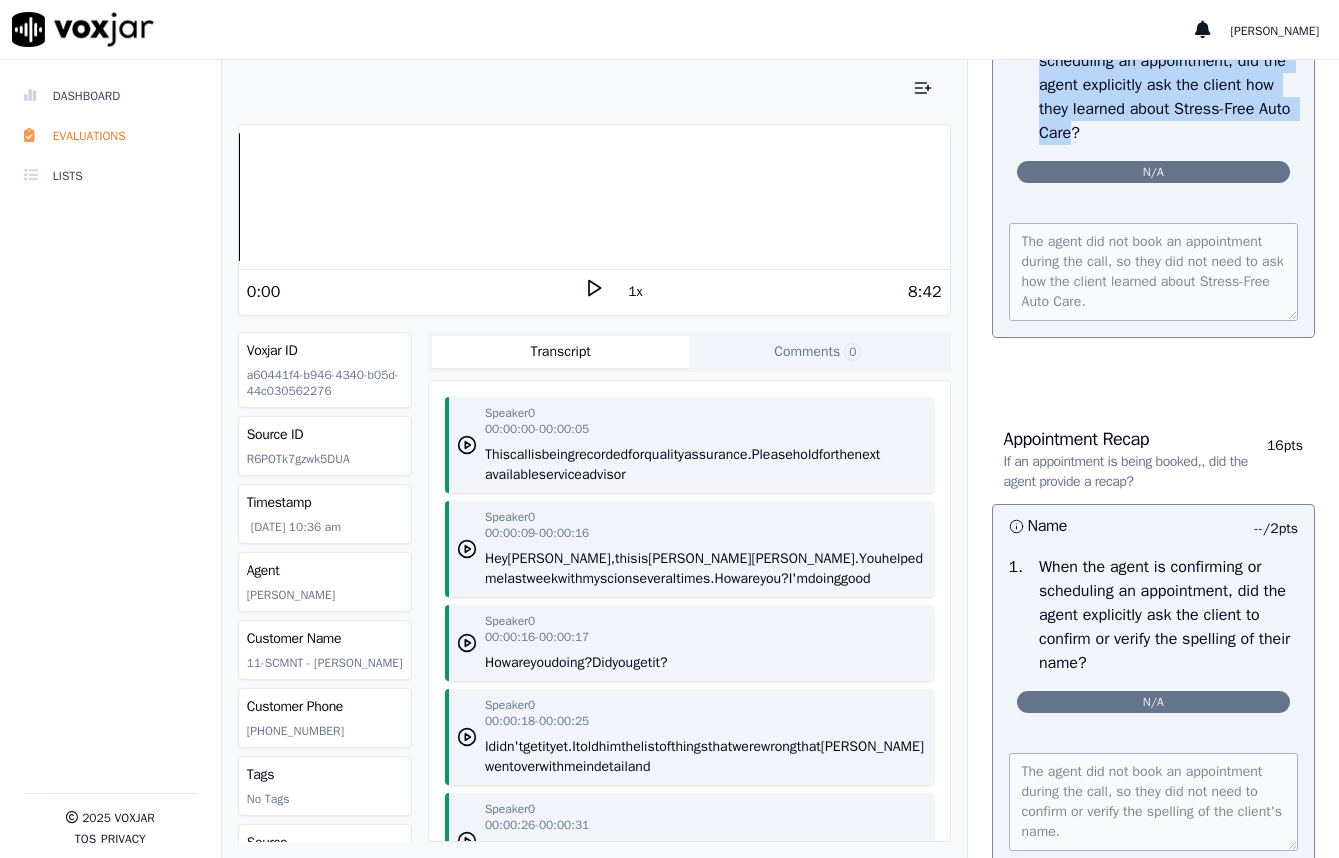 drag, startPoint x: 1118, startPoint y: 456, endPoint x: 1019, endPoint y: 347, distance: 147.2481 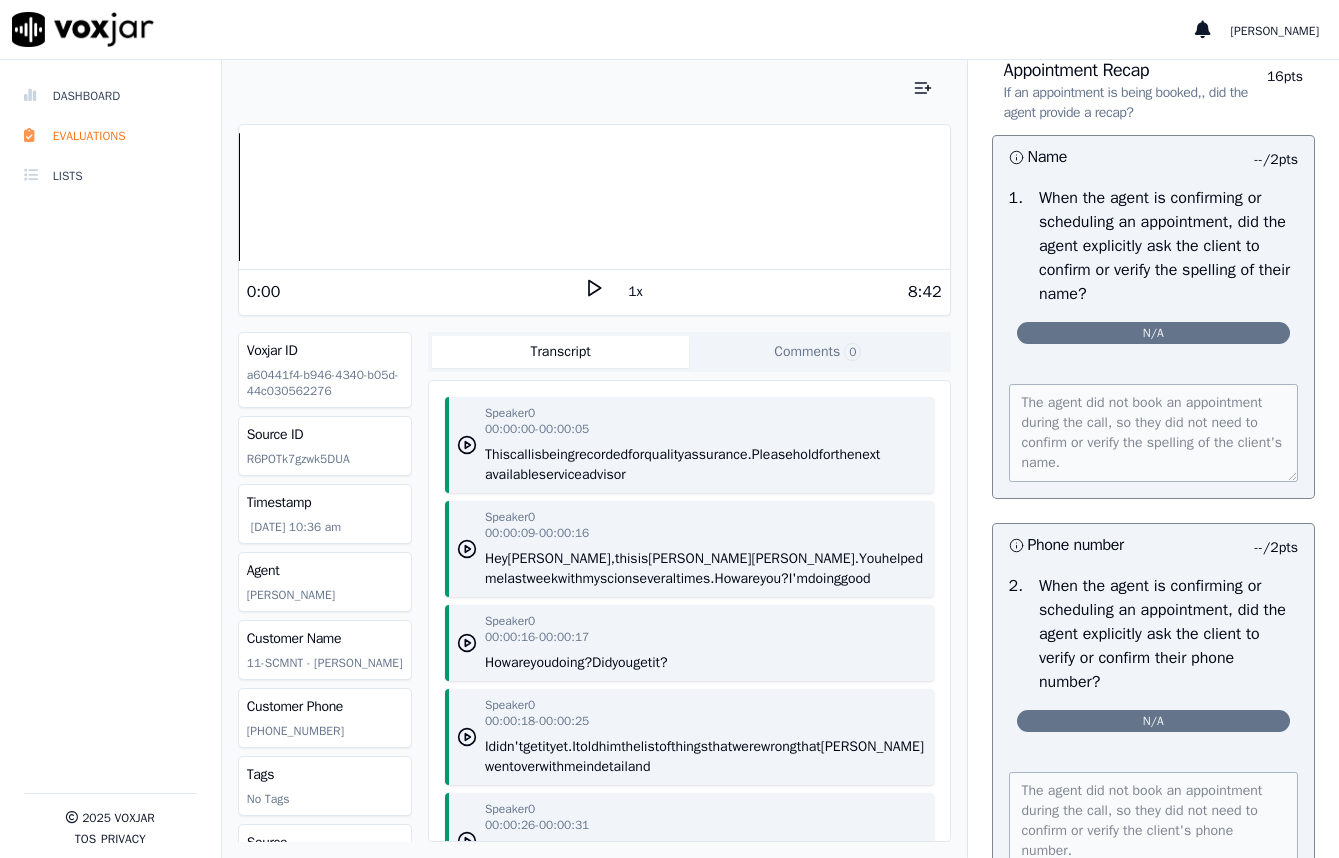 scroll, scrollTop: 5300, scrollLeft: 0, axis: vertical 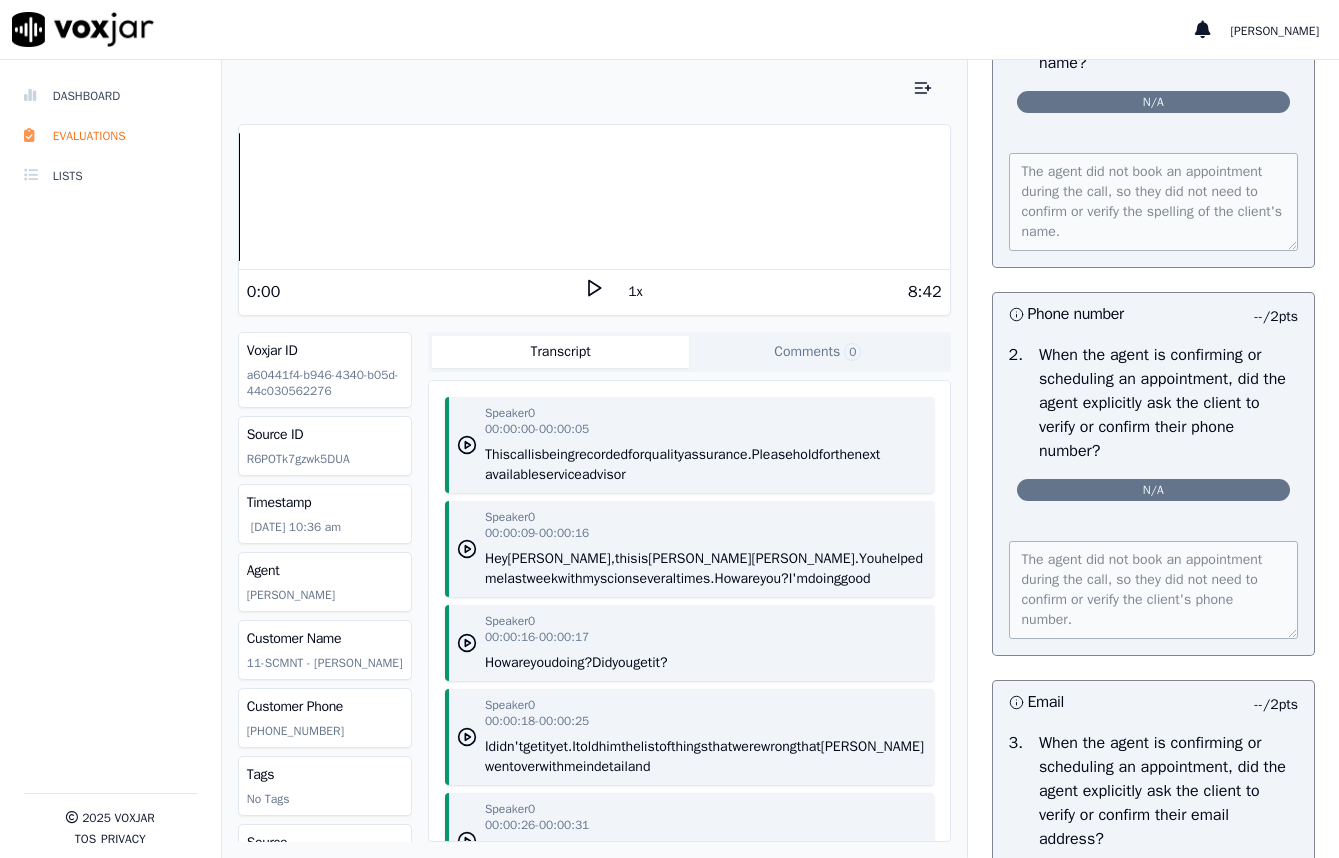 drag, startPoint x: 1157, startPoint y: 412, endPoint x: 1016, endPoint y: 309, distance: 174.61386 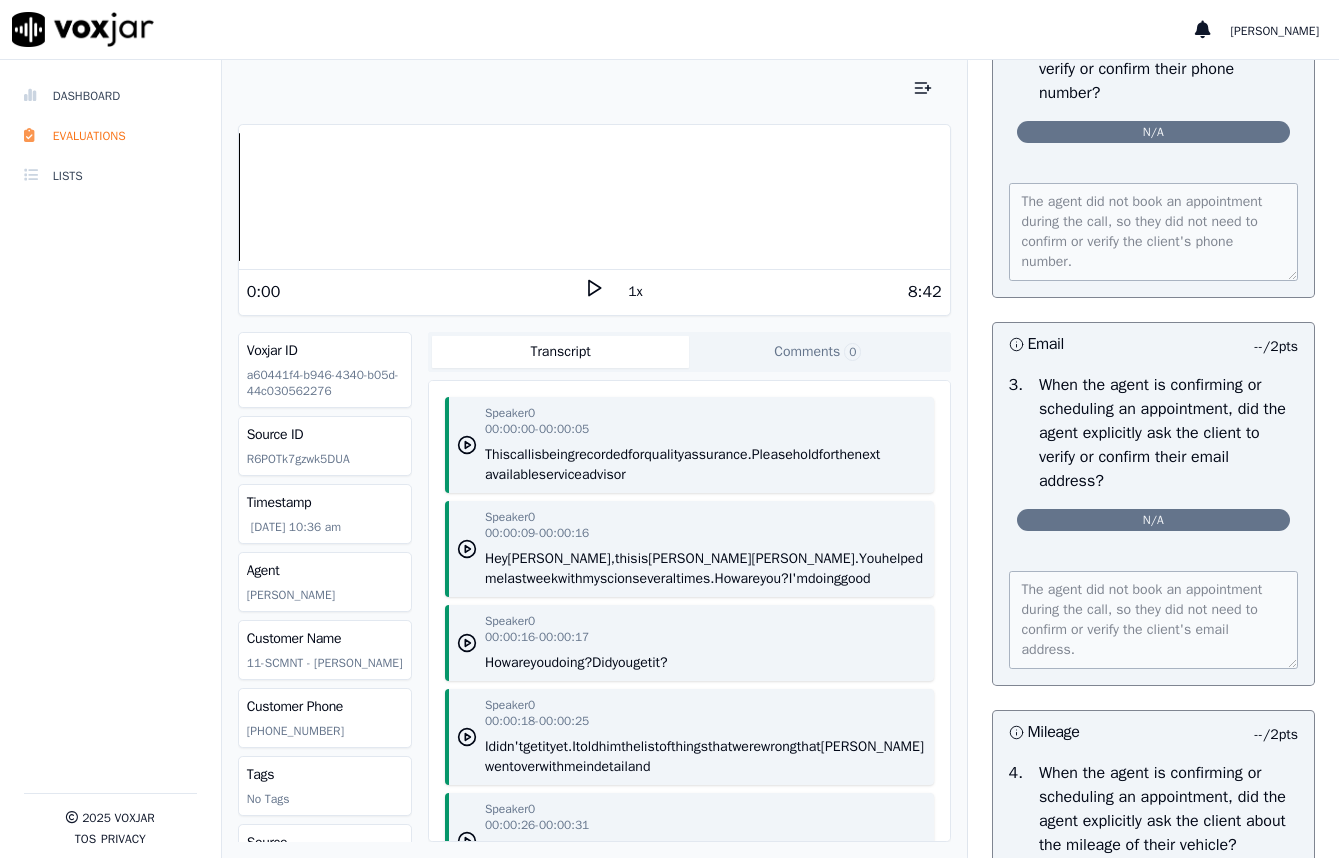 scroll, scrollTop: 5700, scrollLeft: 0, axis: vertical 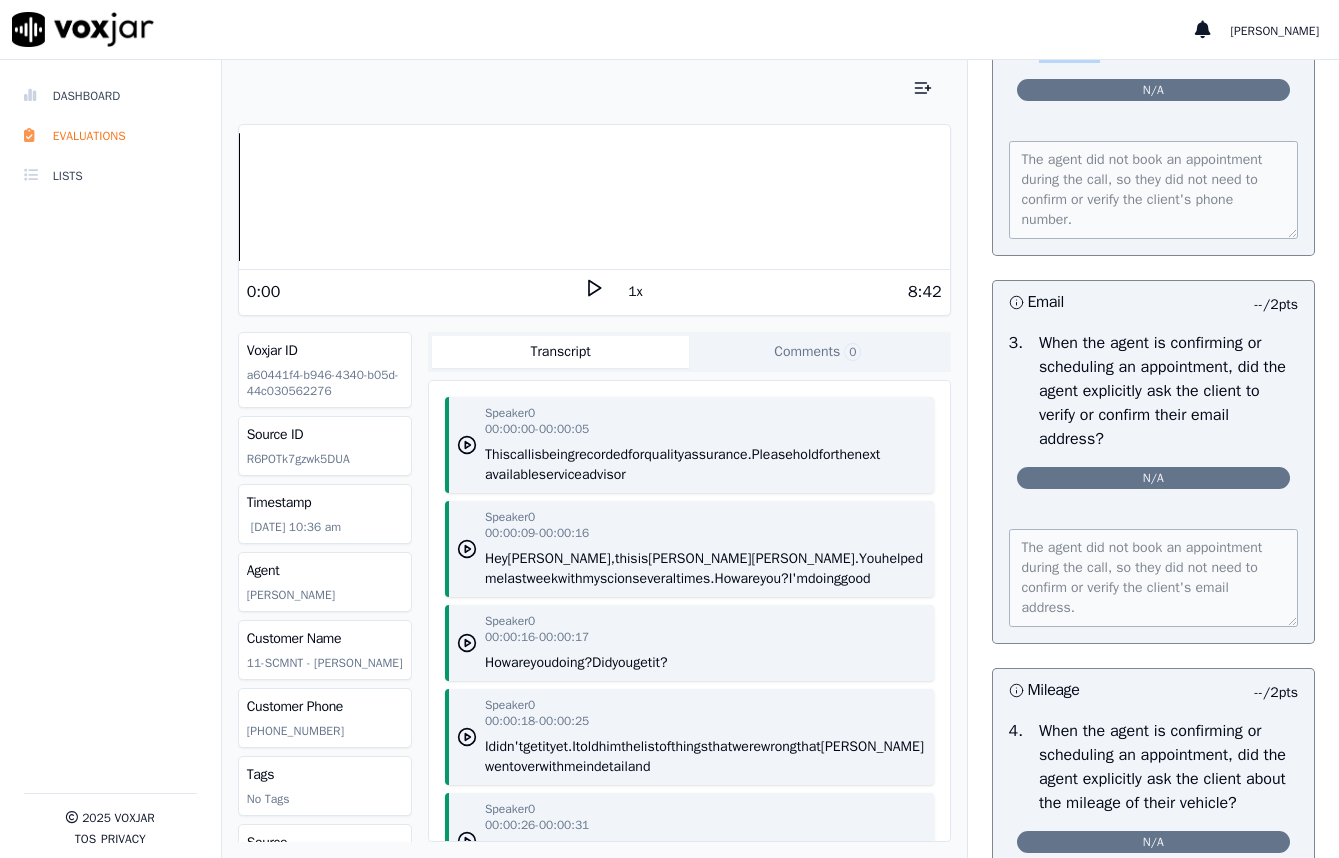 drag, startPoint x: 1102, startPoint y: 411, endPoint x: 1016, endPoint y: 318, distance: 126.66886 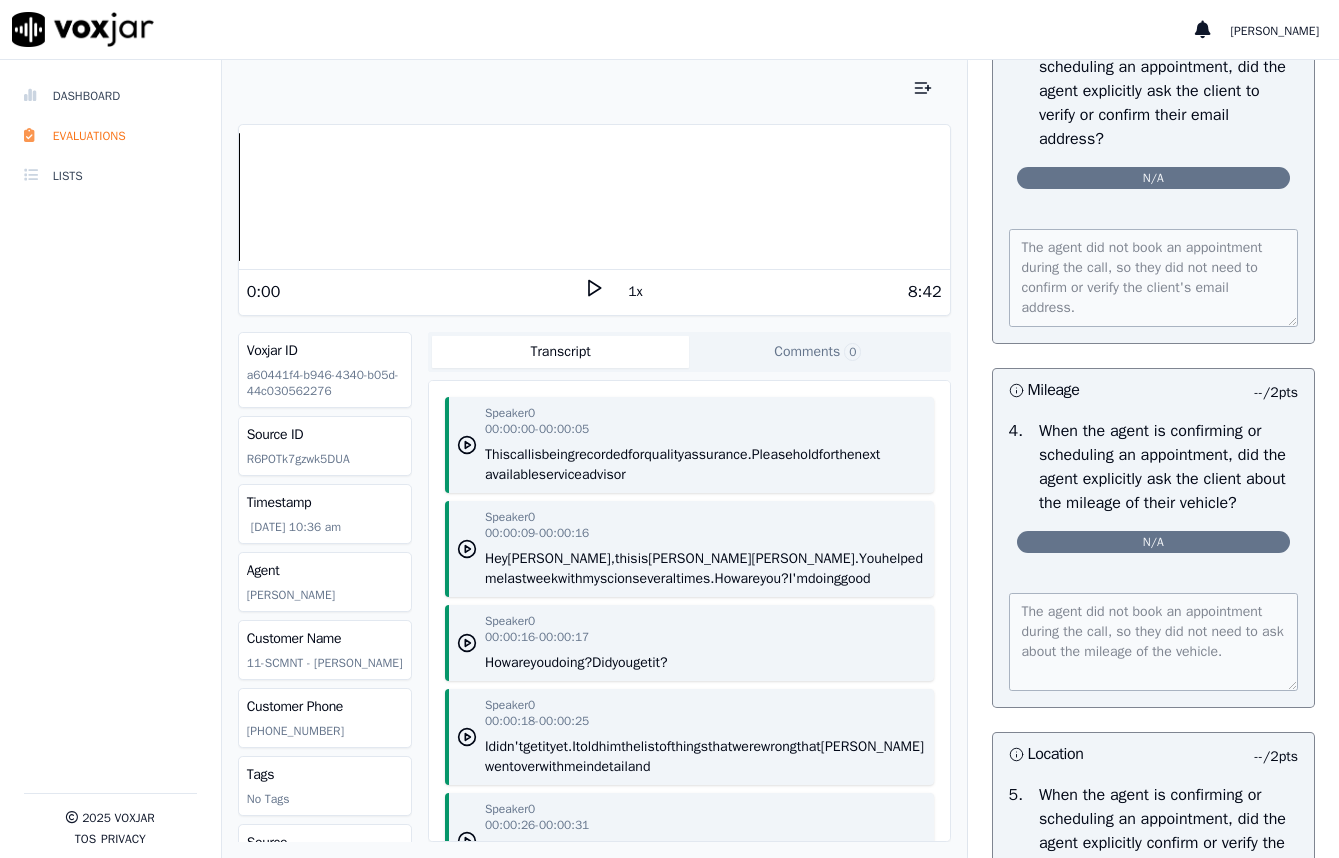 scroll, scrollTop: 6100, scrollLeft: 0, axis: vertical 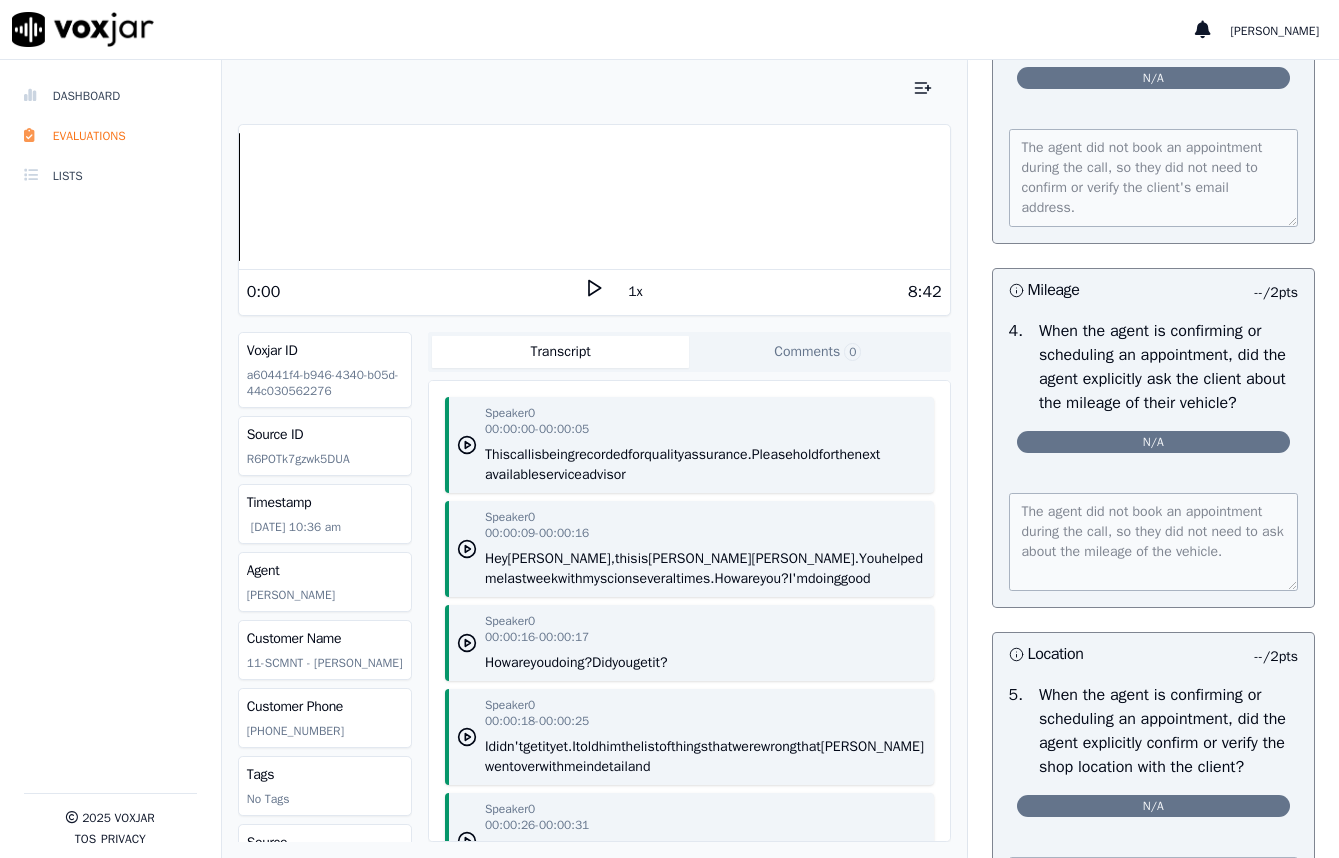 drag, startPoint x: 1112, startPoint y: 427, endPoint x: 1009, endPoint y: 328, distance: 142.86357 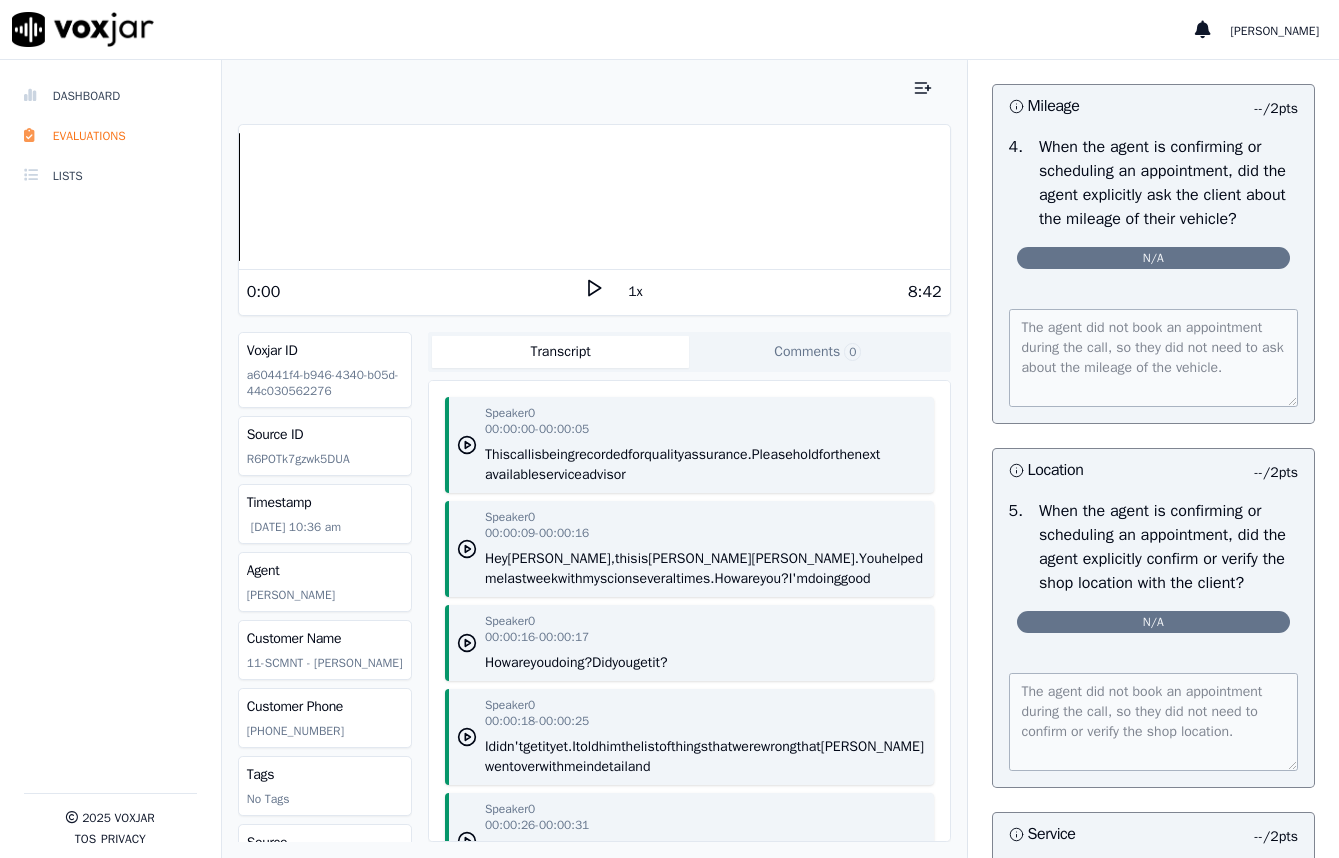 scroll, scrollTop: 6400, scrollLeft: 0, axis: vertical 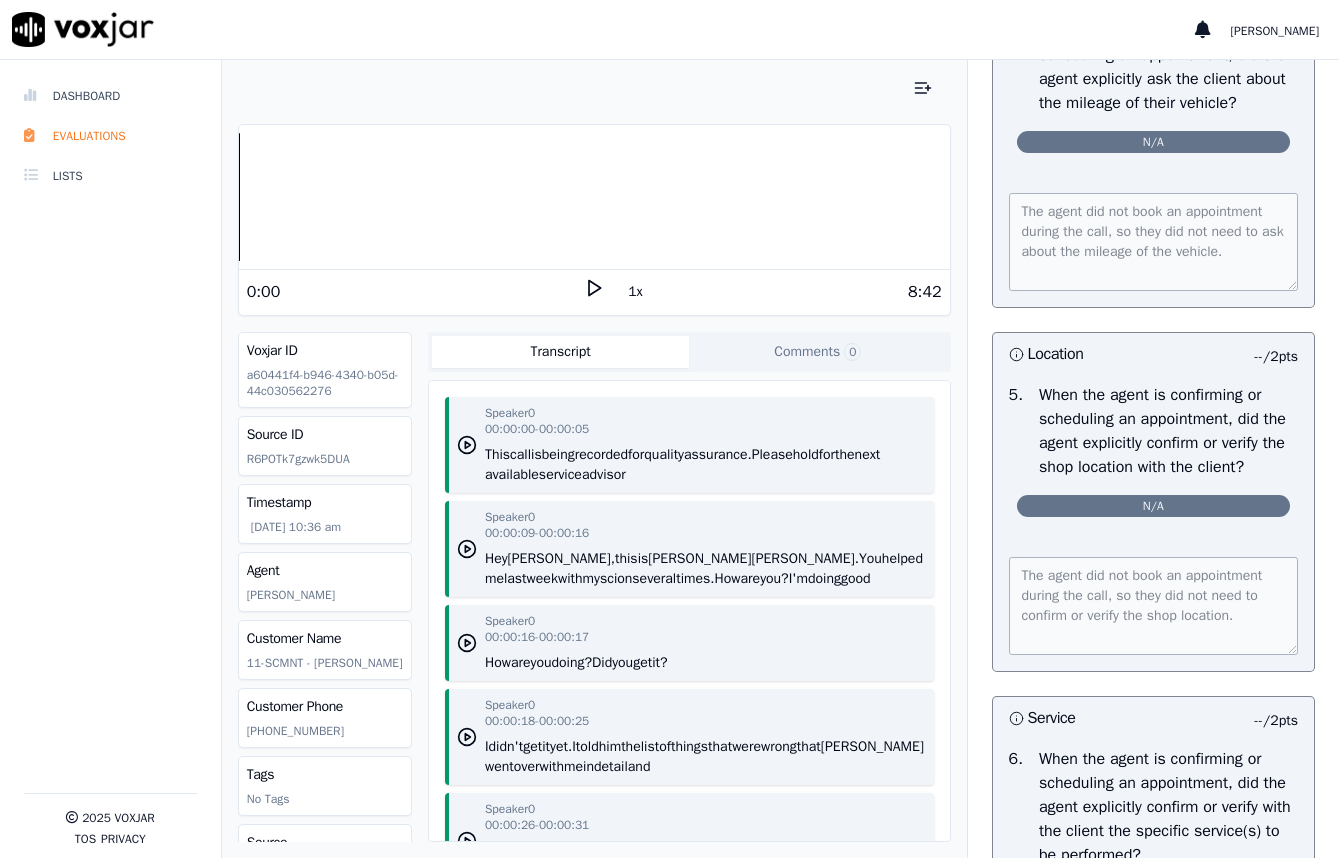 drag, startPoint x: 1125, startPoint y: 553, endPoint x: 1012, endPoint y: 436, distance: 162.65915 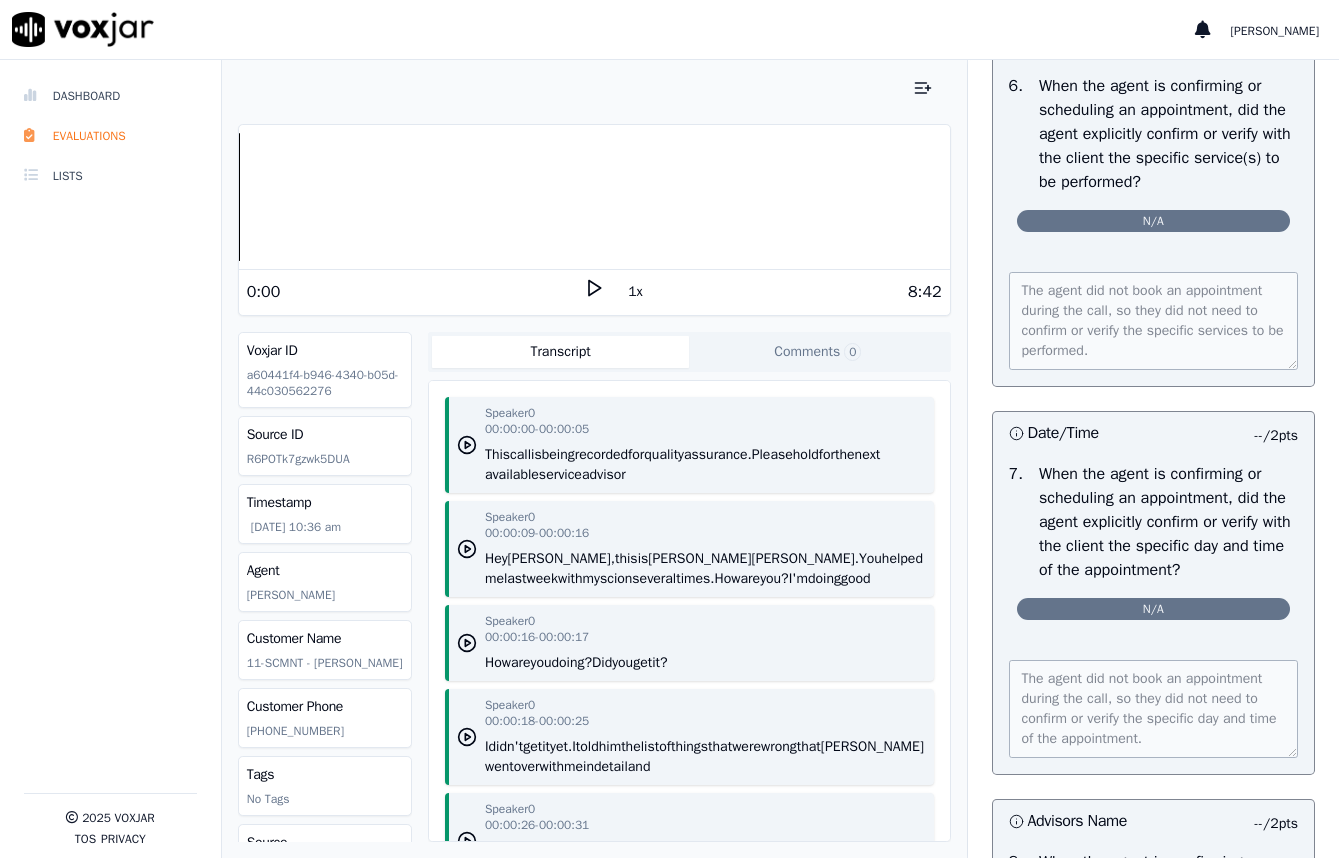 scroll, scrollTop: 7100, scrollLeft: 0, axis: vertical 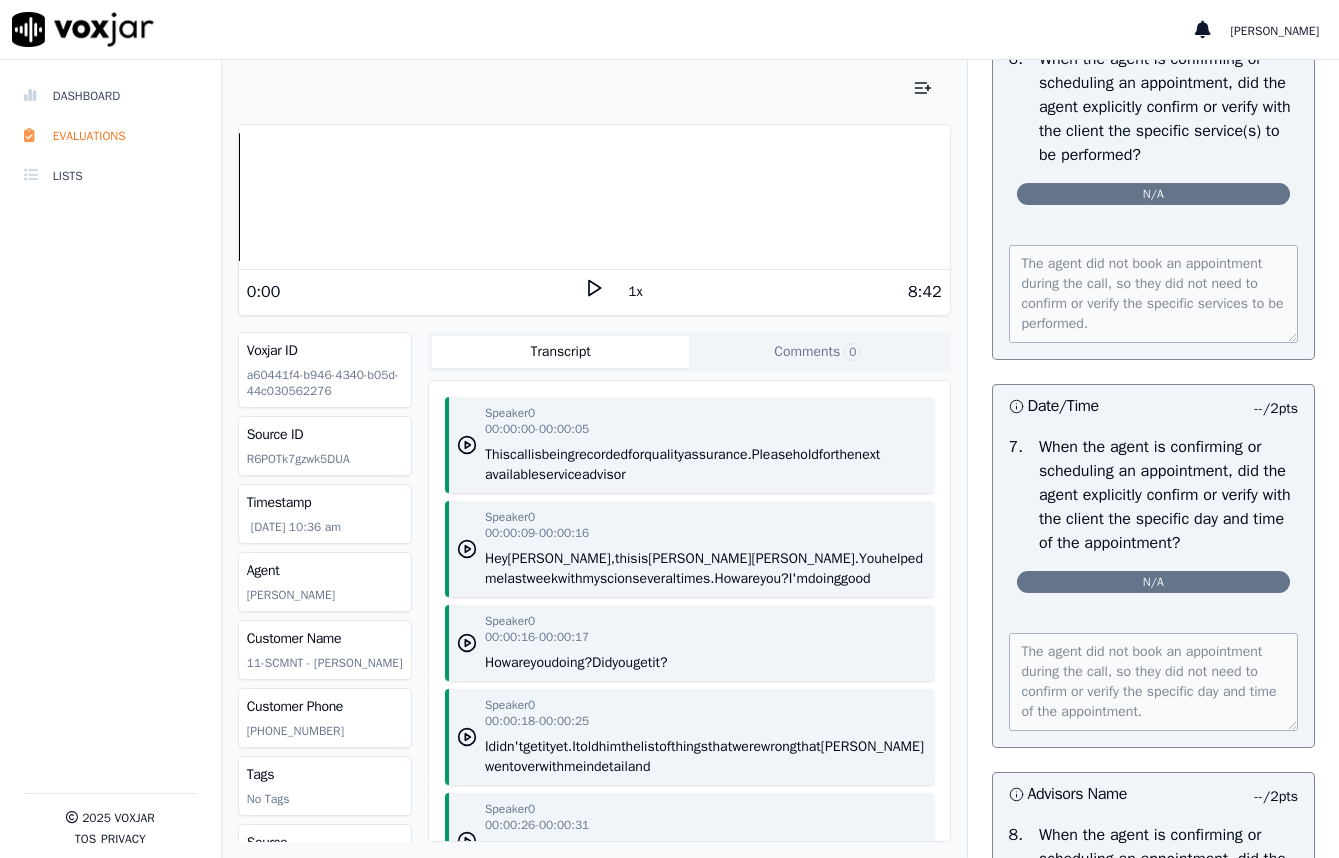 drag, startPoint x: 1084, startPoint y: 245, endPoint x: 1003, endPoint y: 160, distance: 117.413795 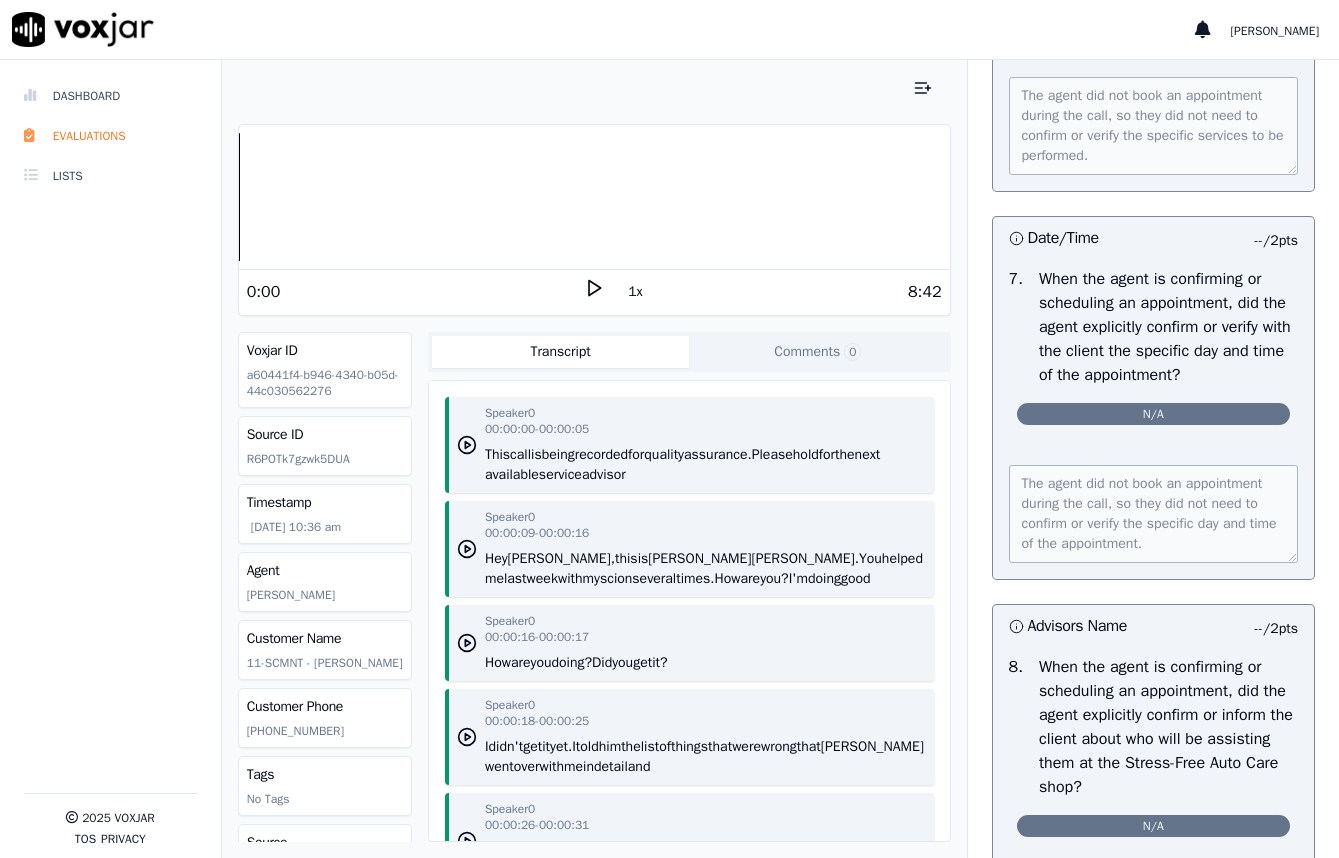 scroll, scrollTop: 7300, scrollLeft: 0, axis: vertical 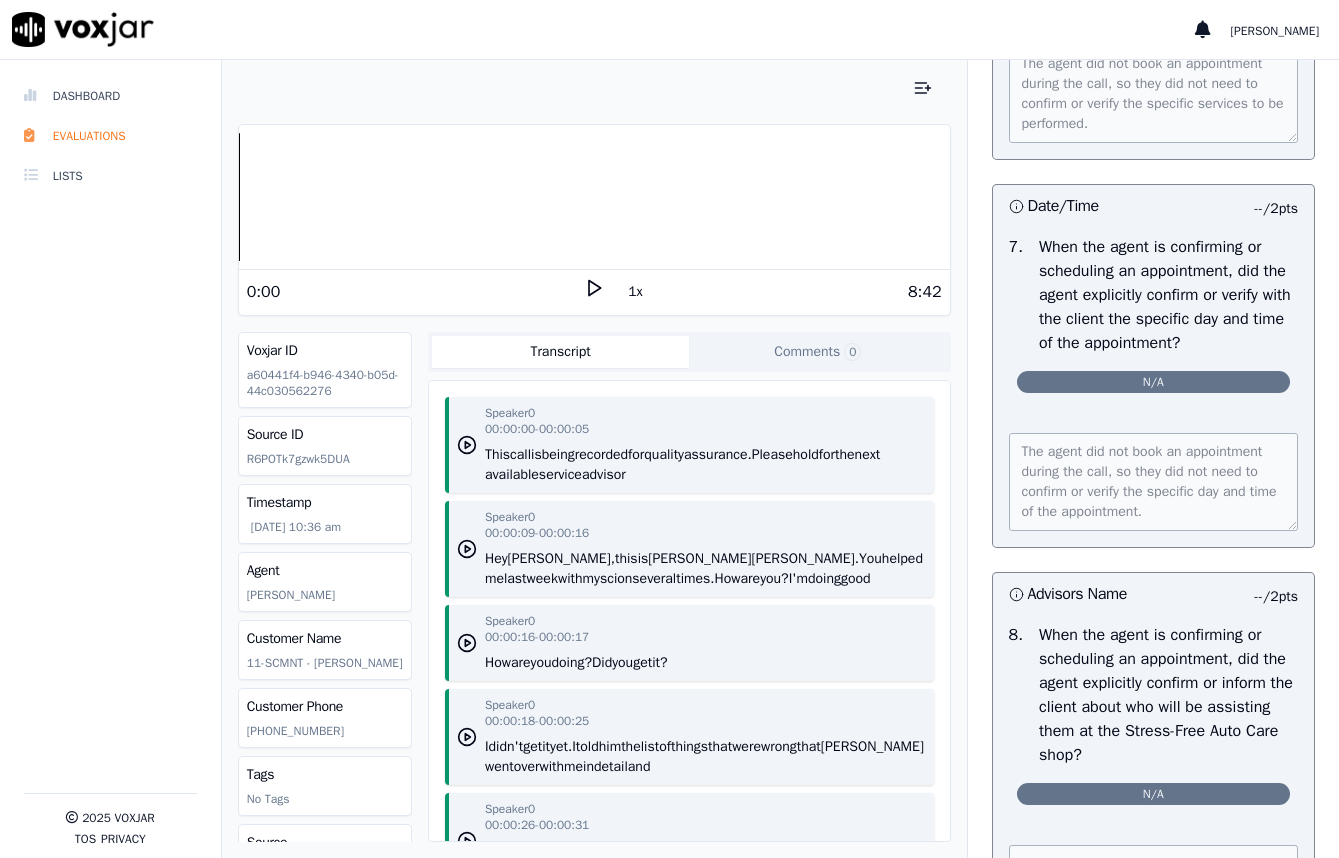 drag, startPoint x: 999, startPoint y: 372, endPoint x: 1222, endPoint y: 461, distance: 240.10414 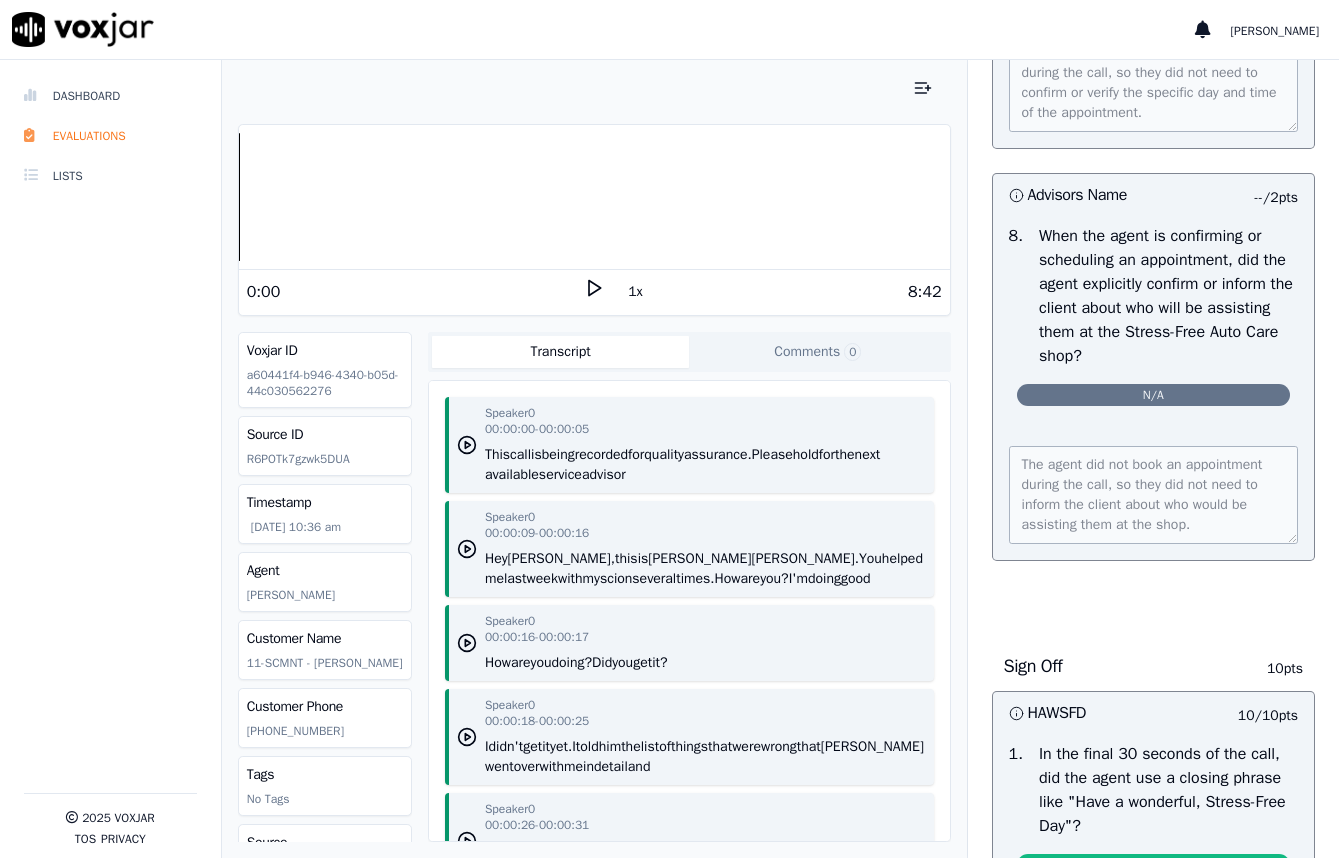 scroll, scrollTop: 7700, scrollLeft: 0, axis: vertical 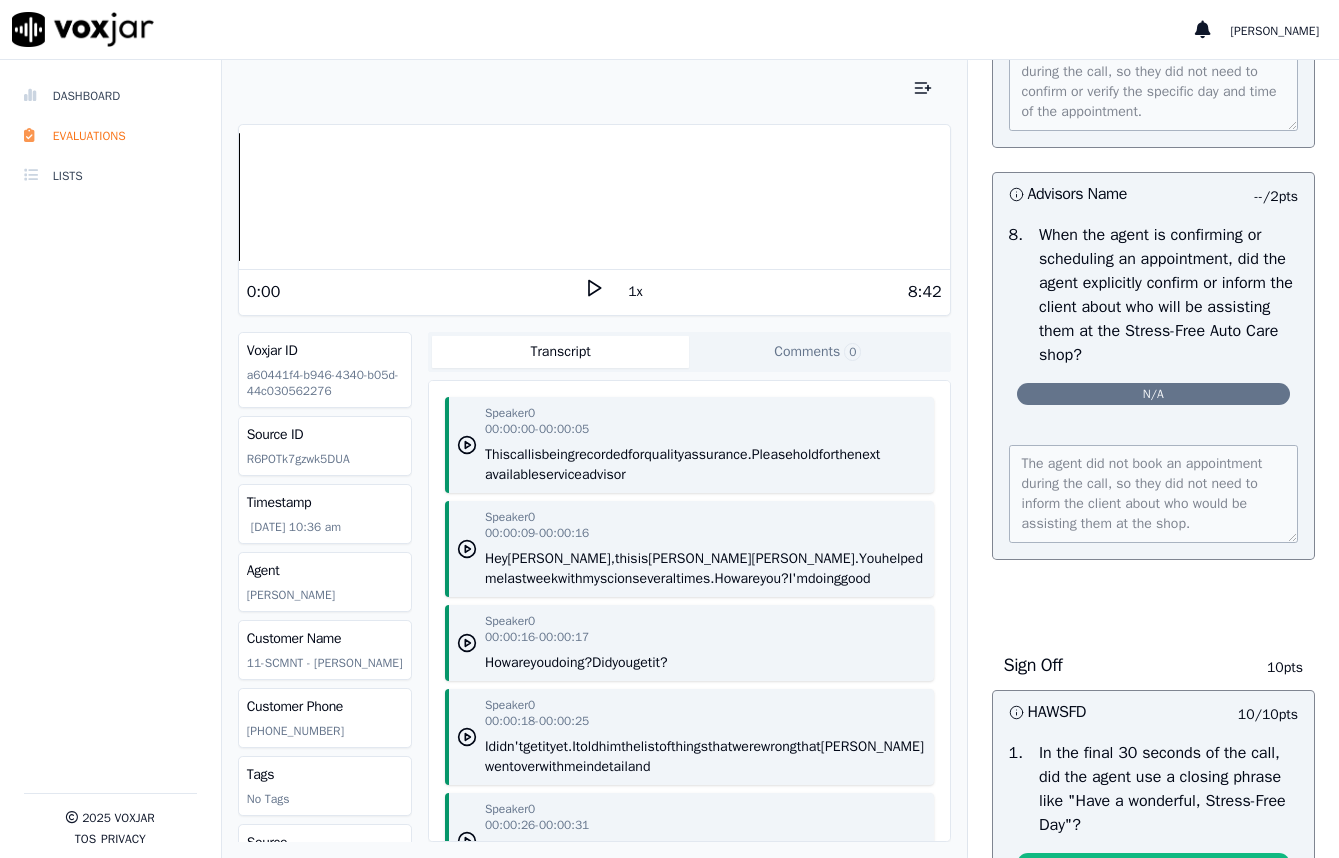 drag, startPoint x: 1017, startPoint y: 370, endPoint x: 1155, endPoint y: 513, distance: 198.72845 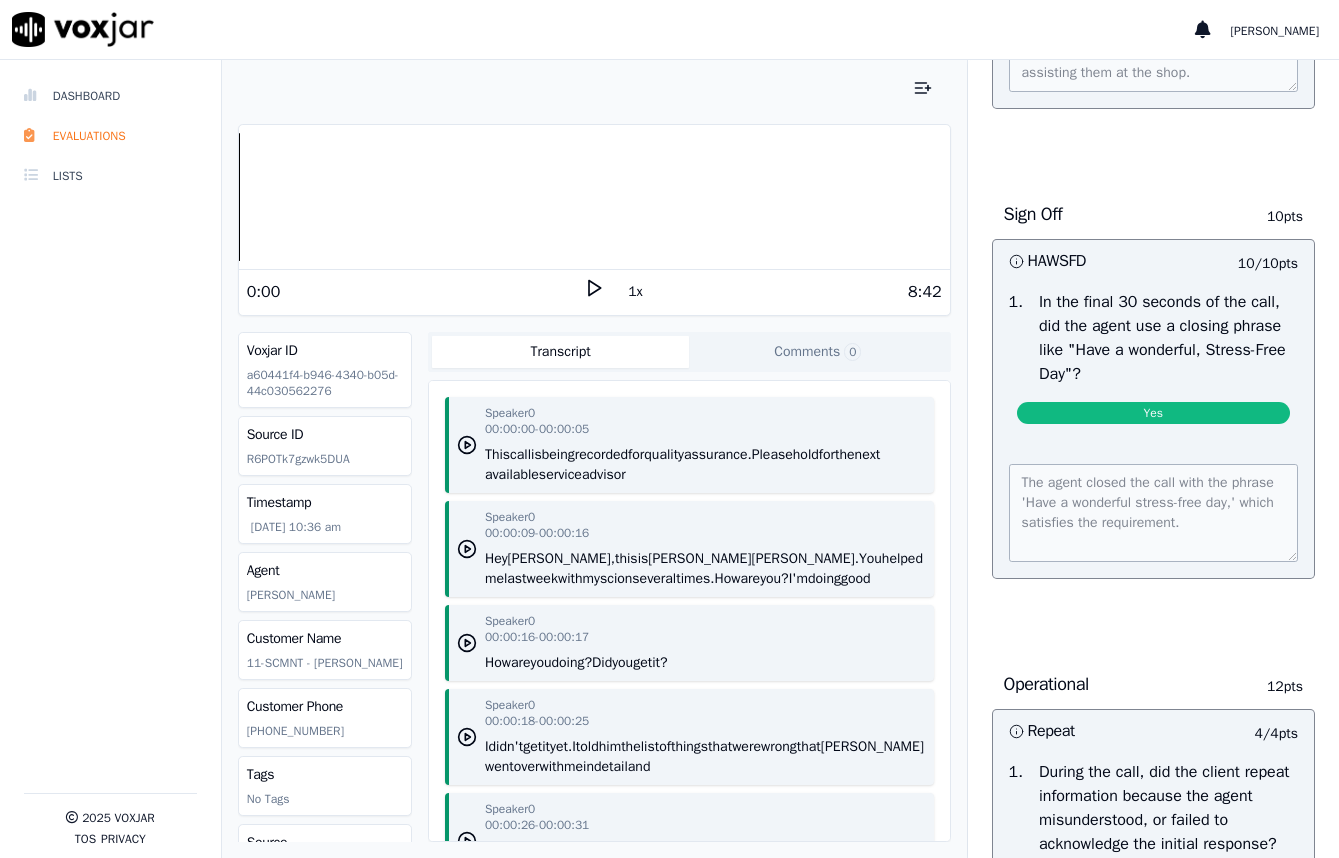 scroll, scrollTop: 8200, scrollLeft: 0, axis: vertical 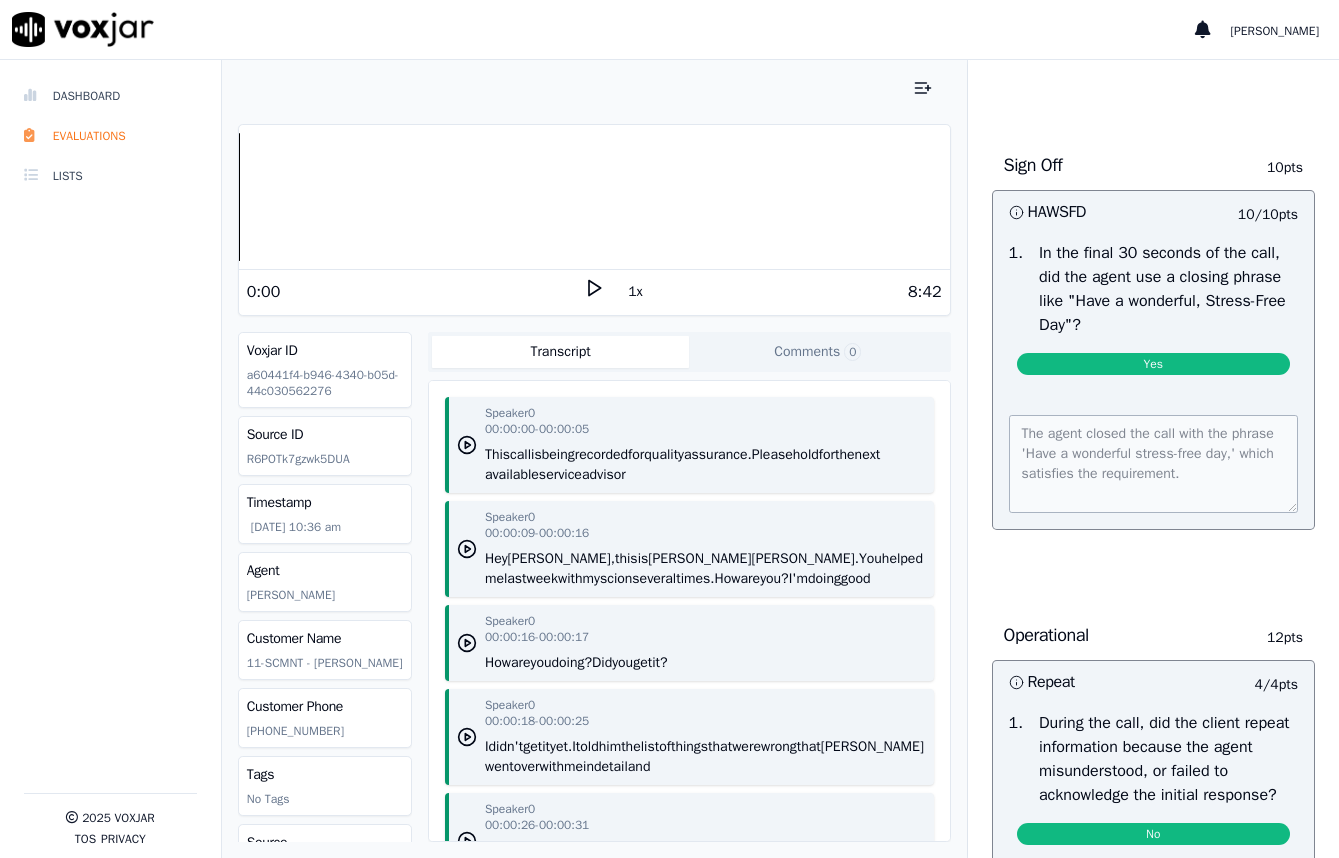 drag, startPoint x: 1010, startPoint y: 281, endPoint x: 1188, endPoint y: 415, distance: 222.80035 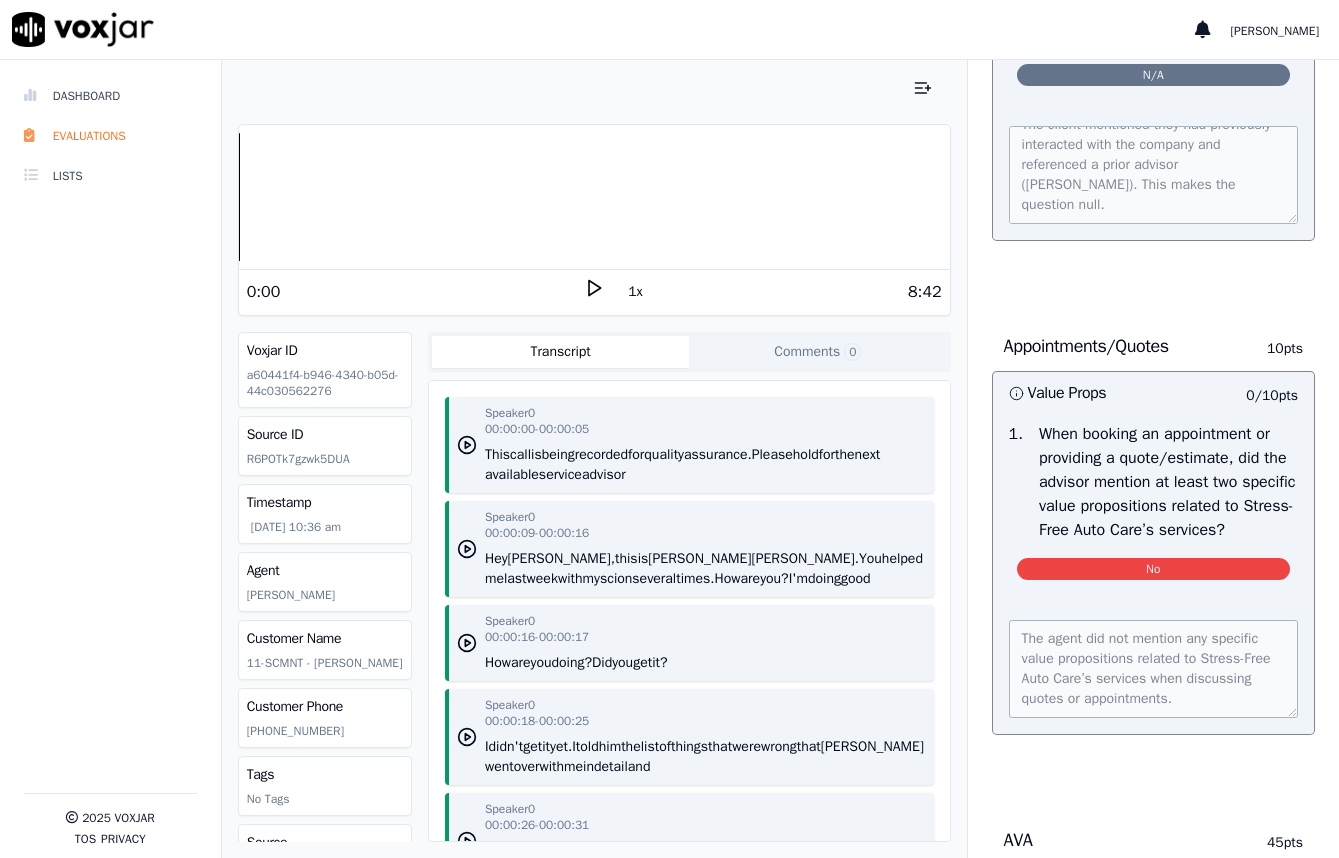 scroll, scrollTop: 1600, scrollLeft: 0, axis: vertical 